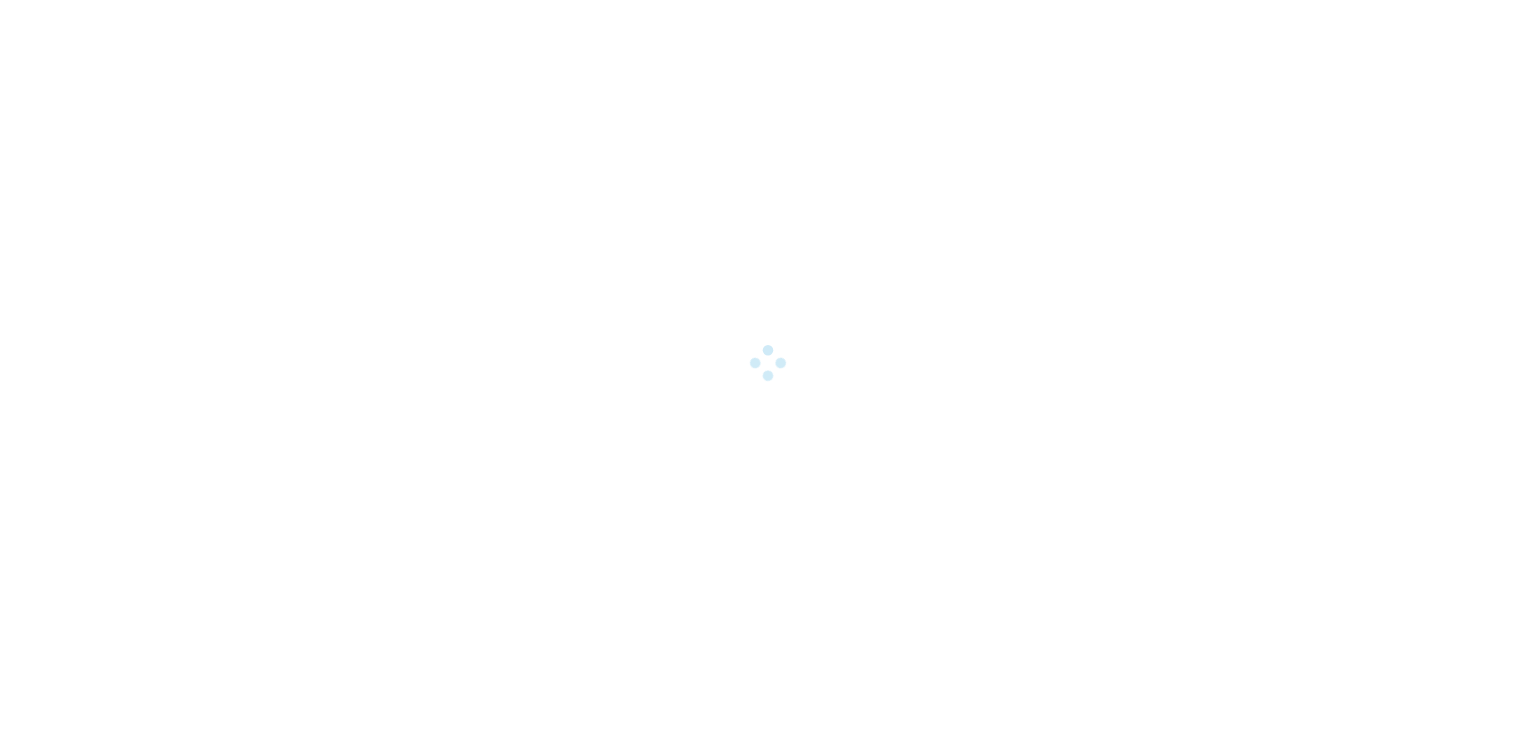 scroll, scrollTop: 0, scrollLeft: 0, axis: both 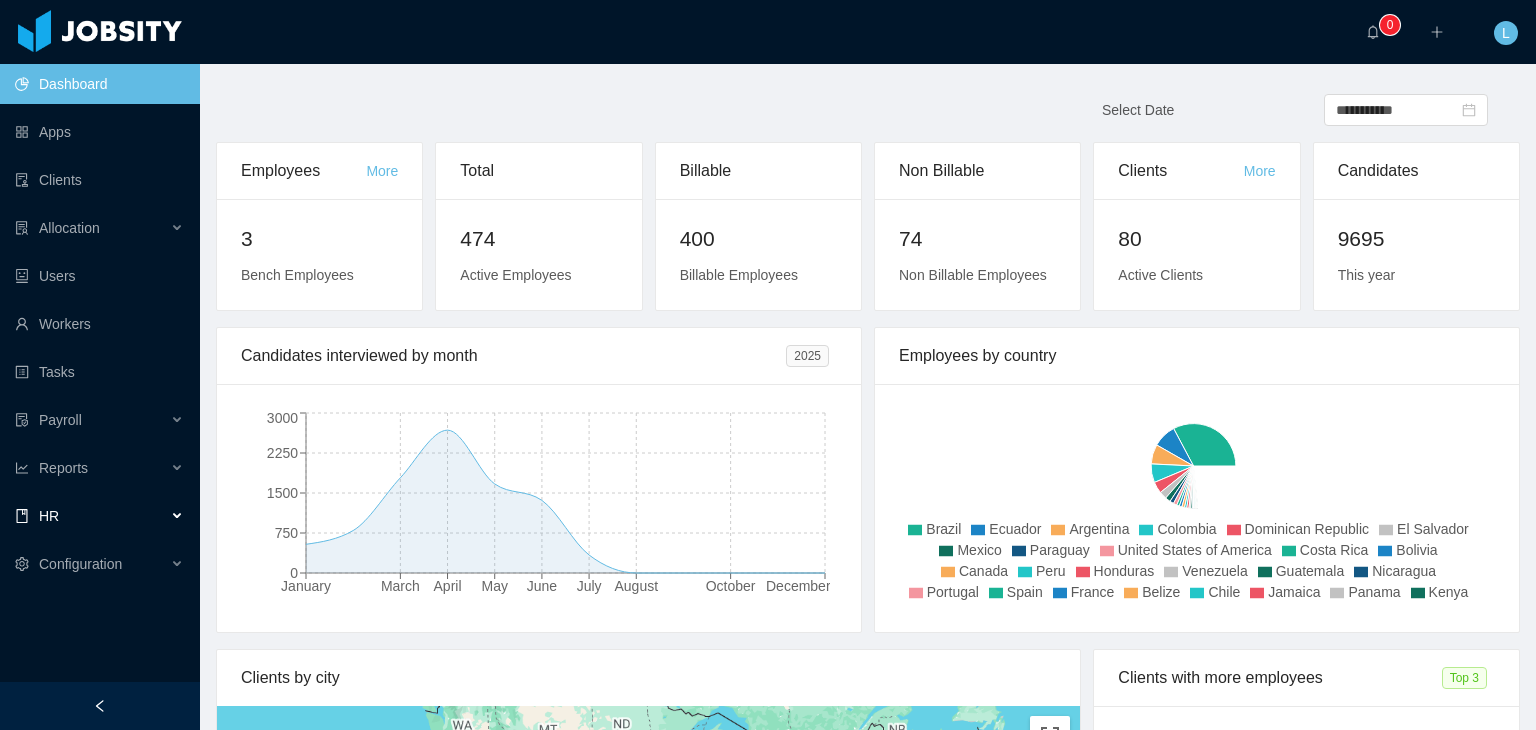 click on "HR" at bounding box center (100, 516) 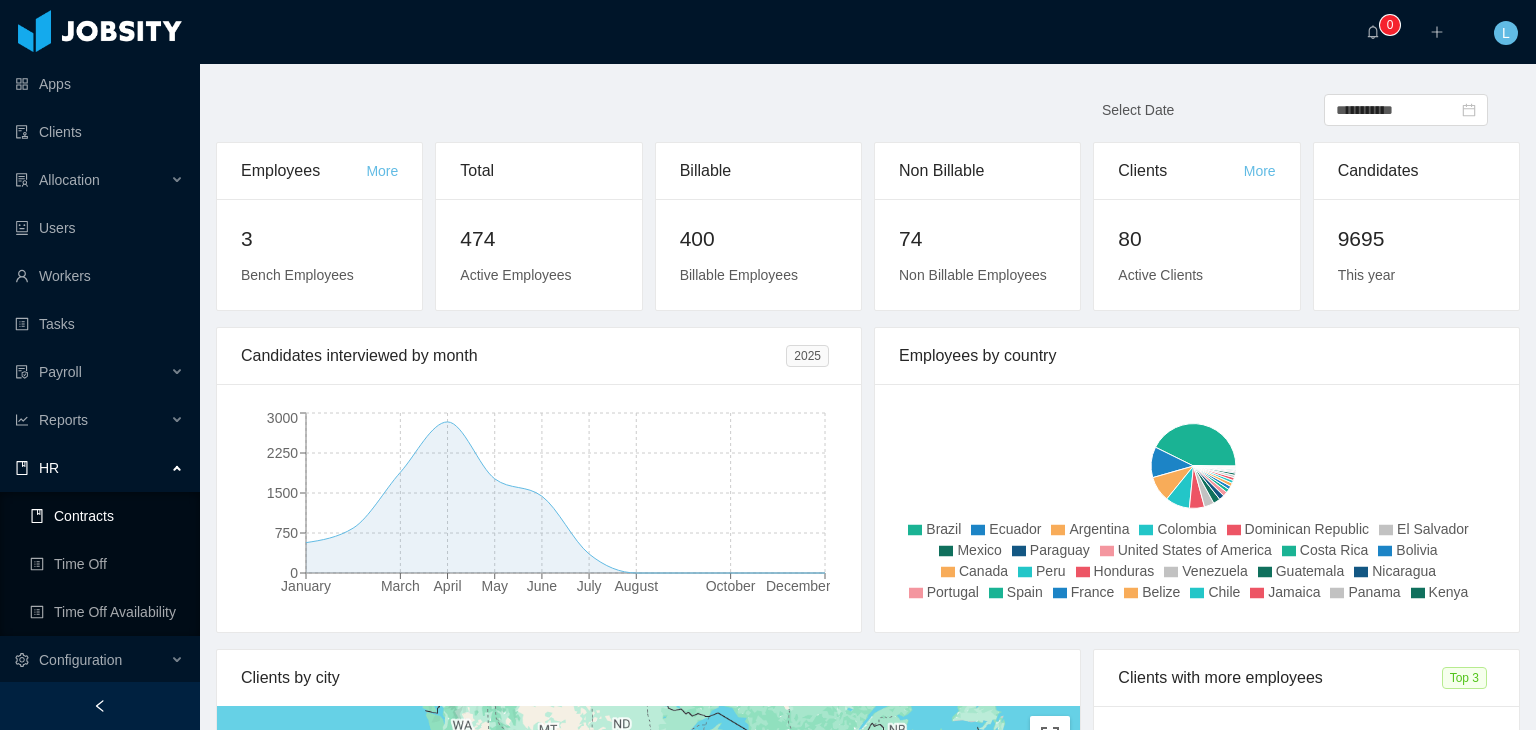 scroll, scrollTop: 50, scrollLeft: 0, axis: vertical 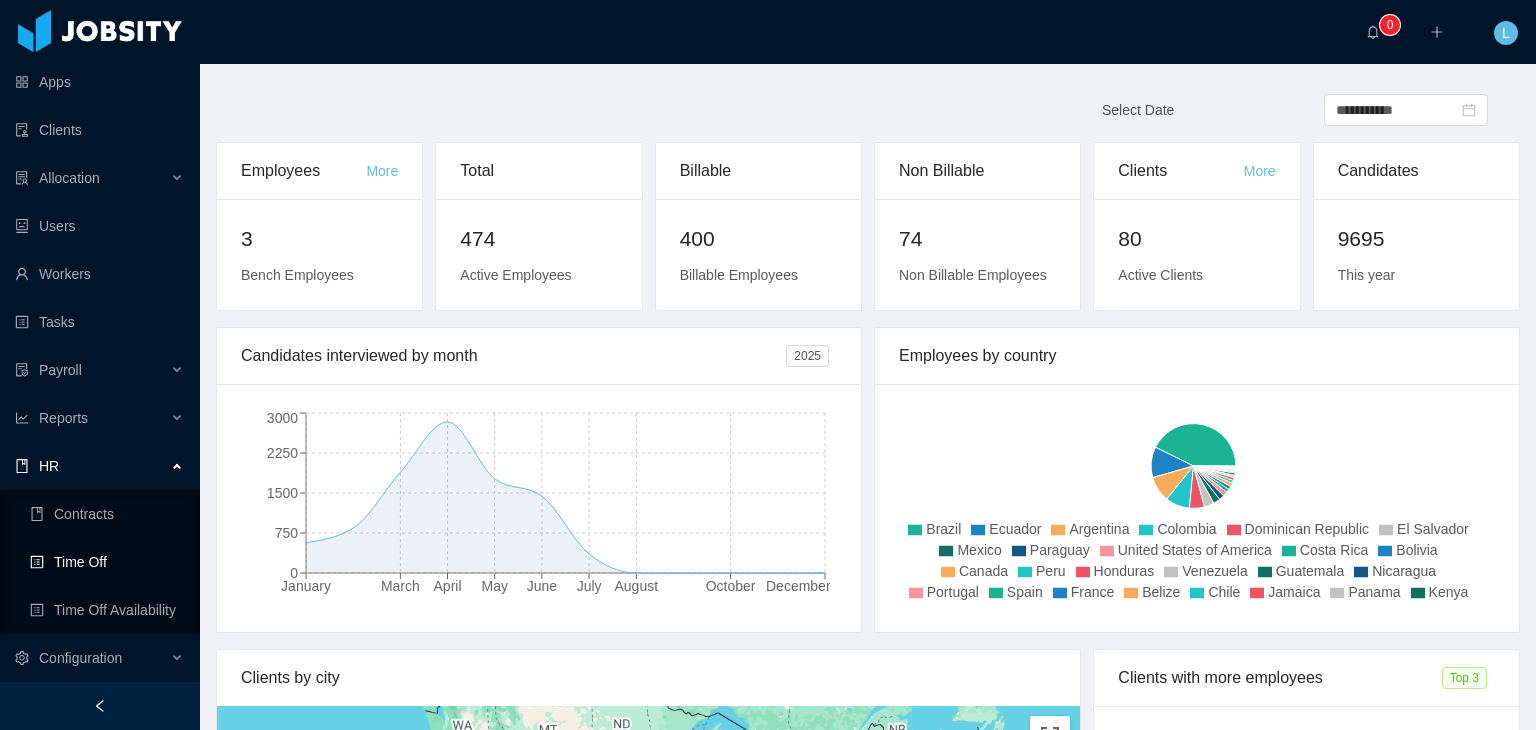 click on "Time Off" at bounding box center (107, 562) 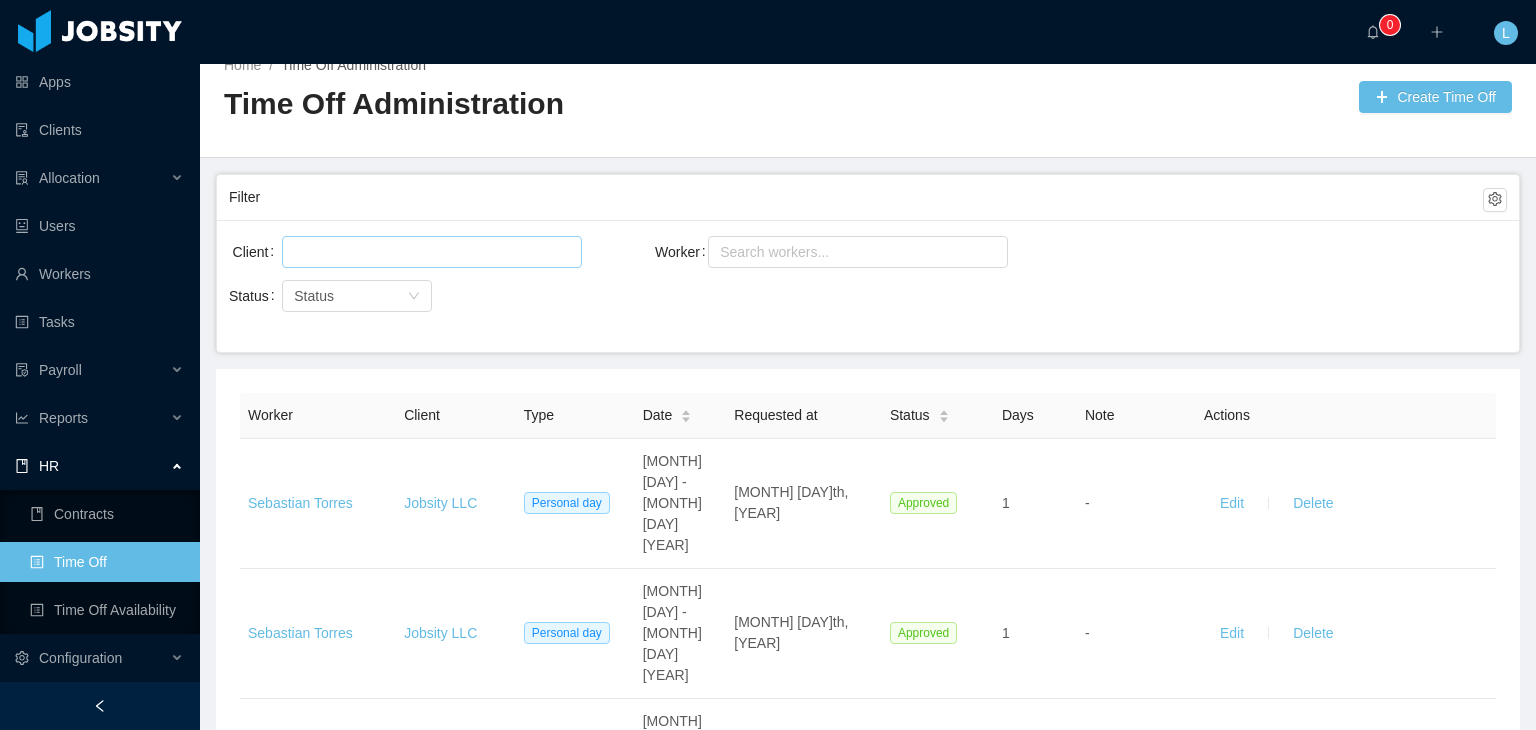 scroll, scrollTop: 0, scrollLeft: 0, axis: both 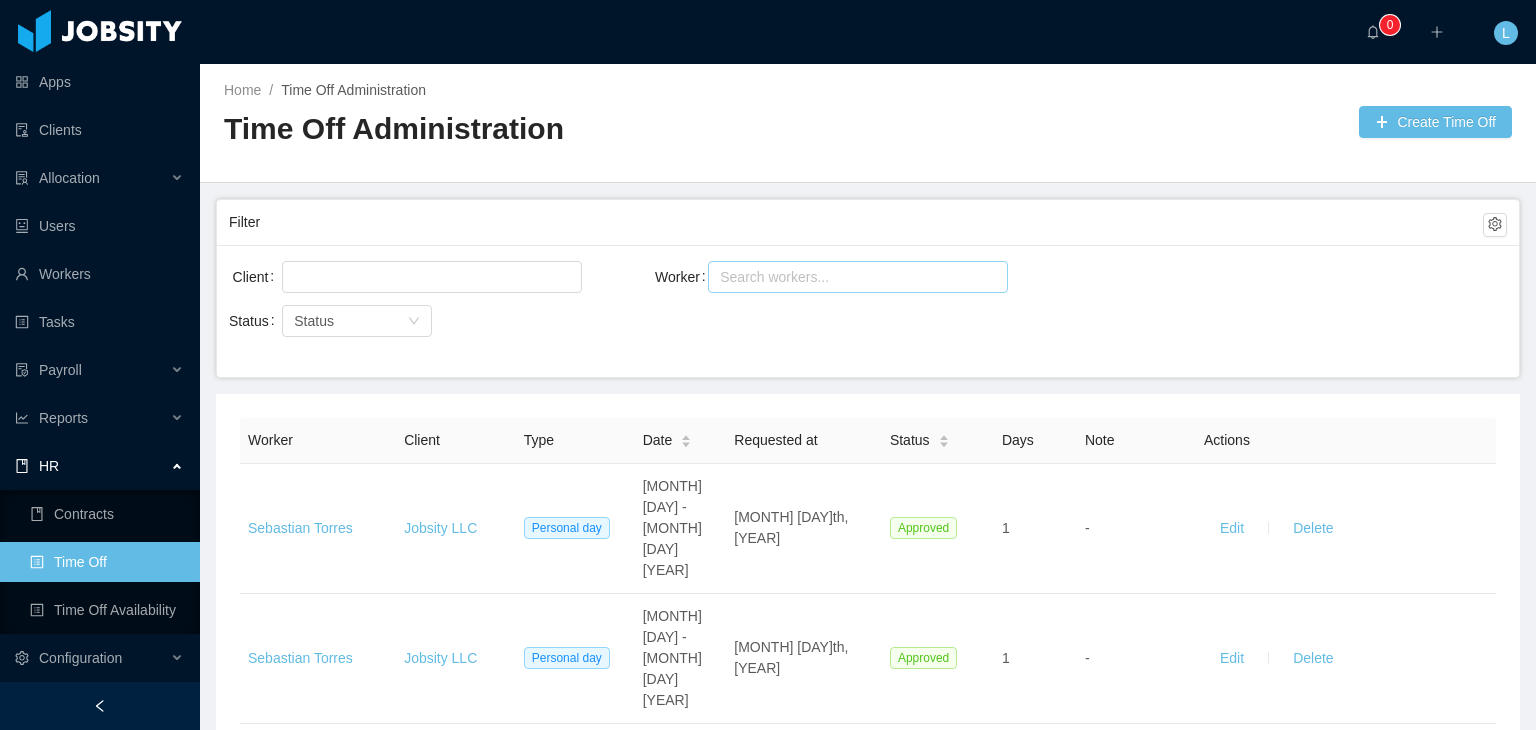 click on "Search workers..." at bounding box center [849, 277] 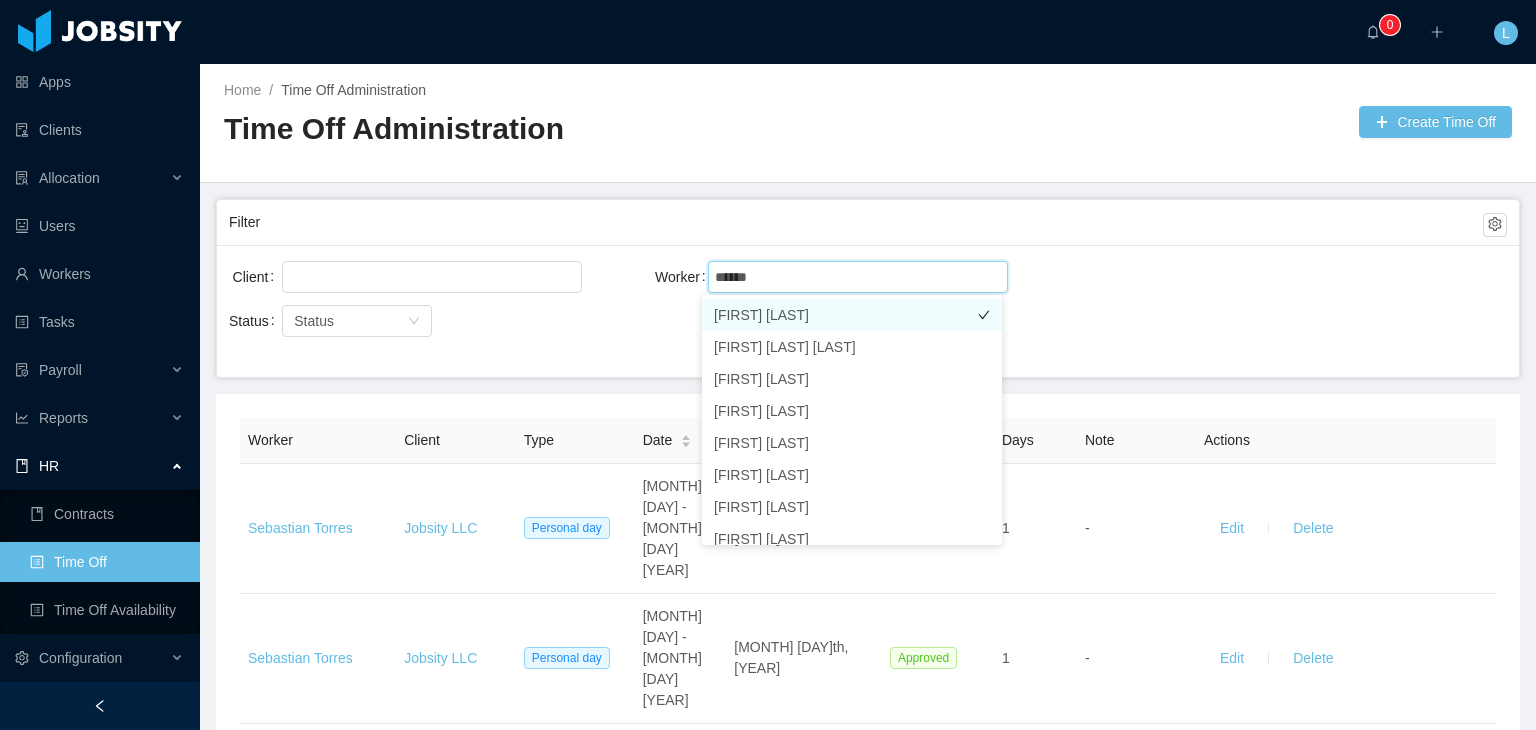 click on "[FIRST] [LAST]" at bounding box center [852, 315] 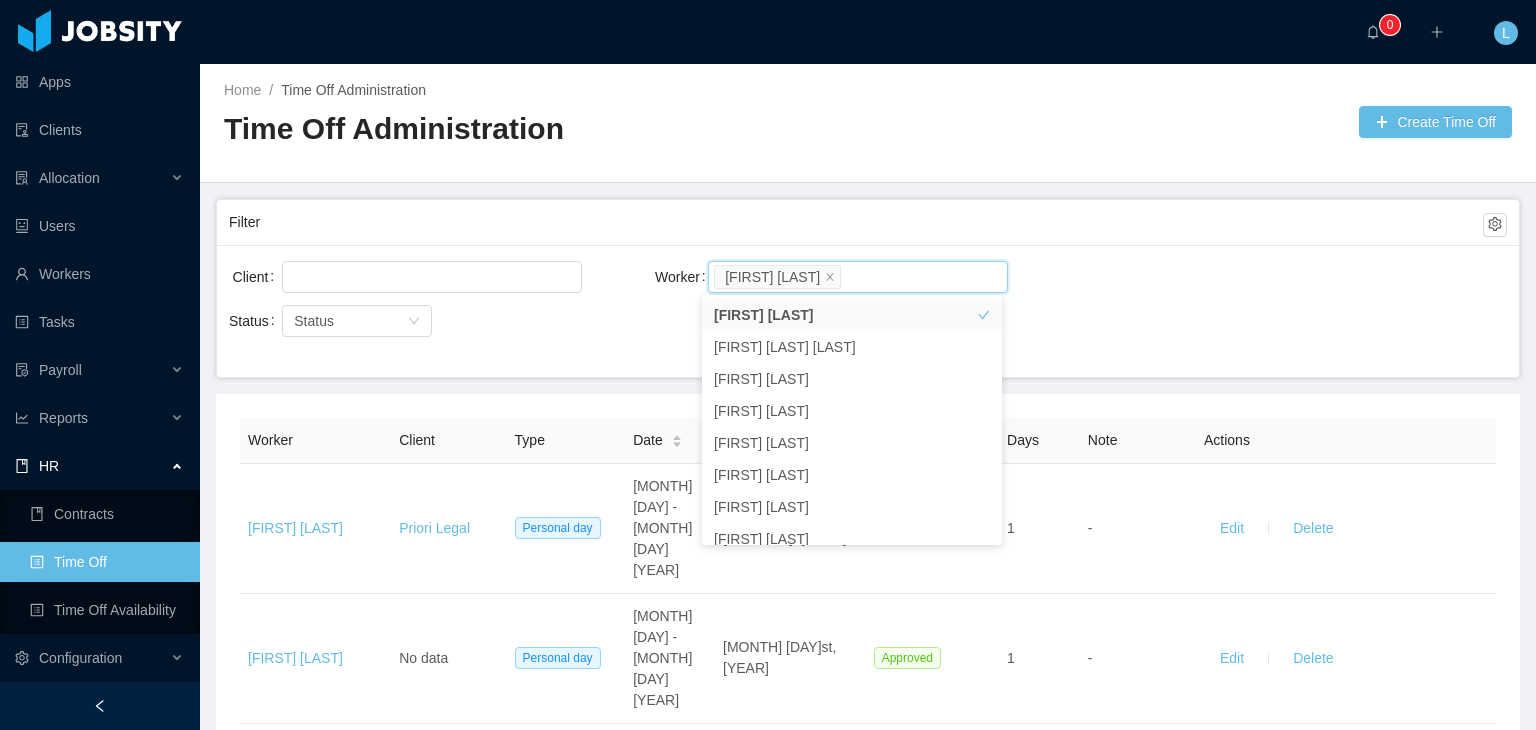 click on "Status  Status" at bounding box center (442, 277) 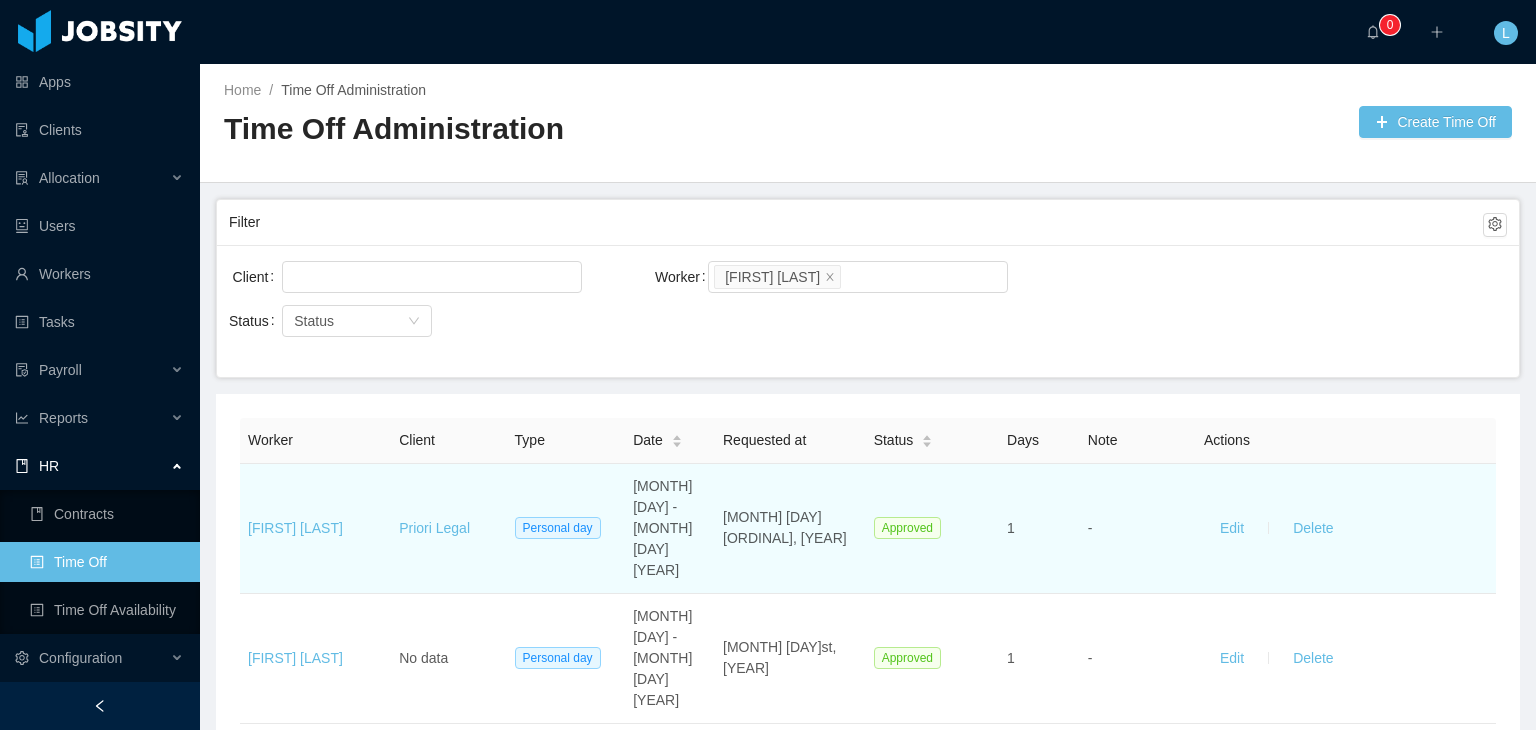 click on "-" at bounding box center [1138, 529] 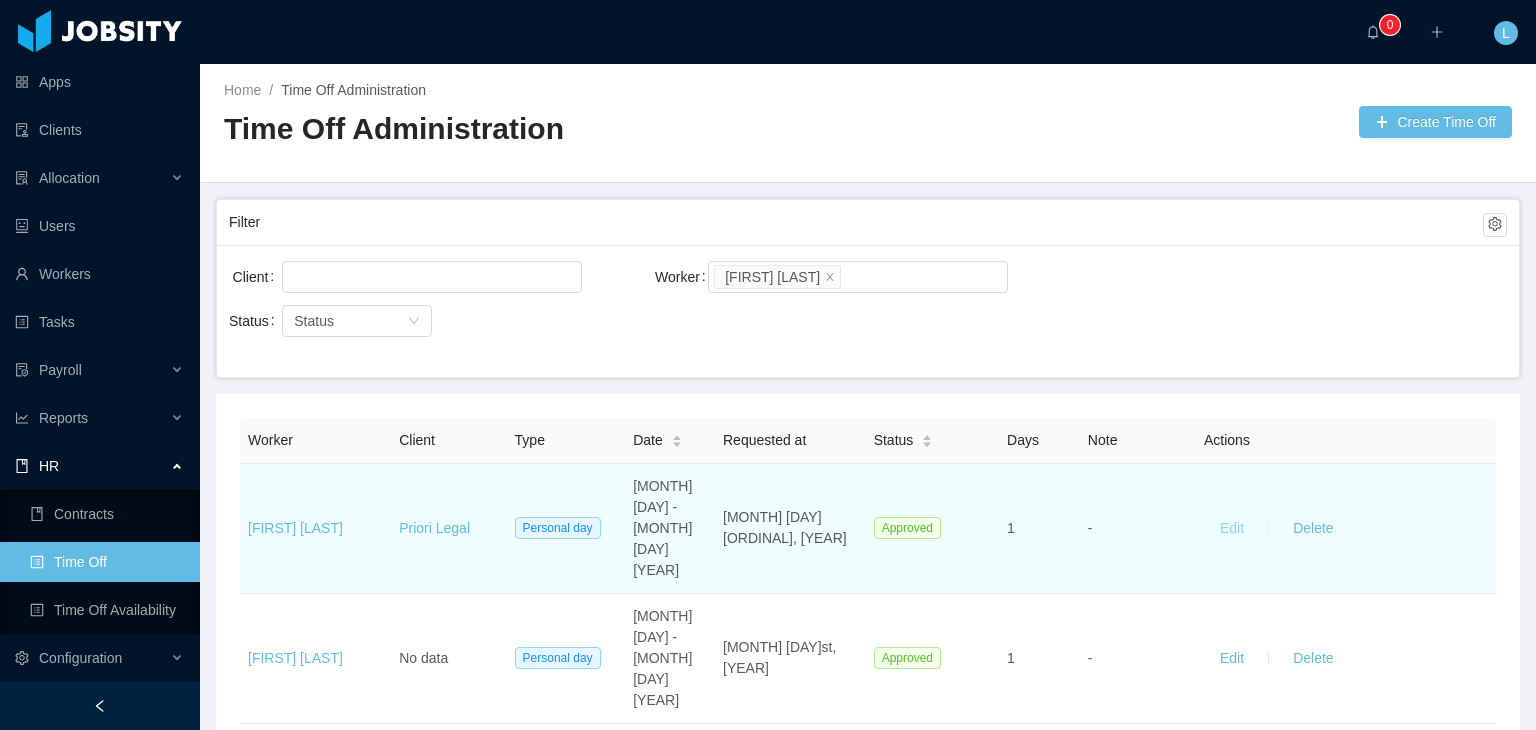 click on "Edit" at bounding box center (1232, 528) 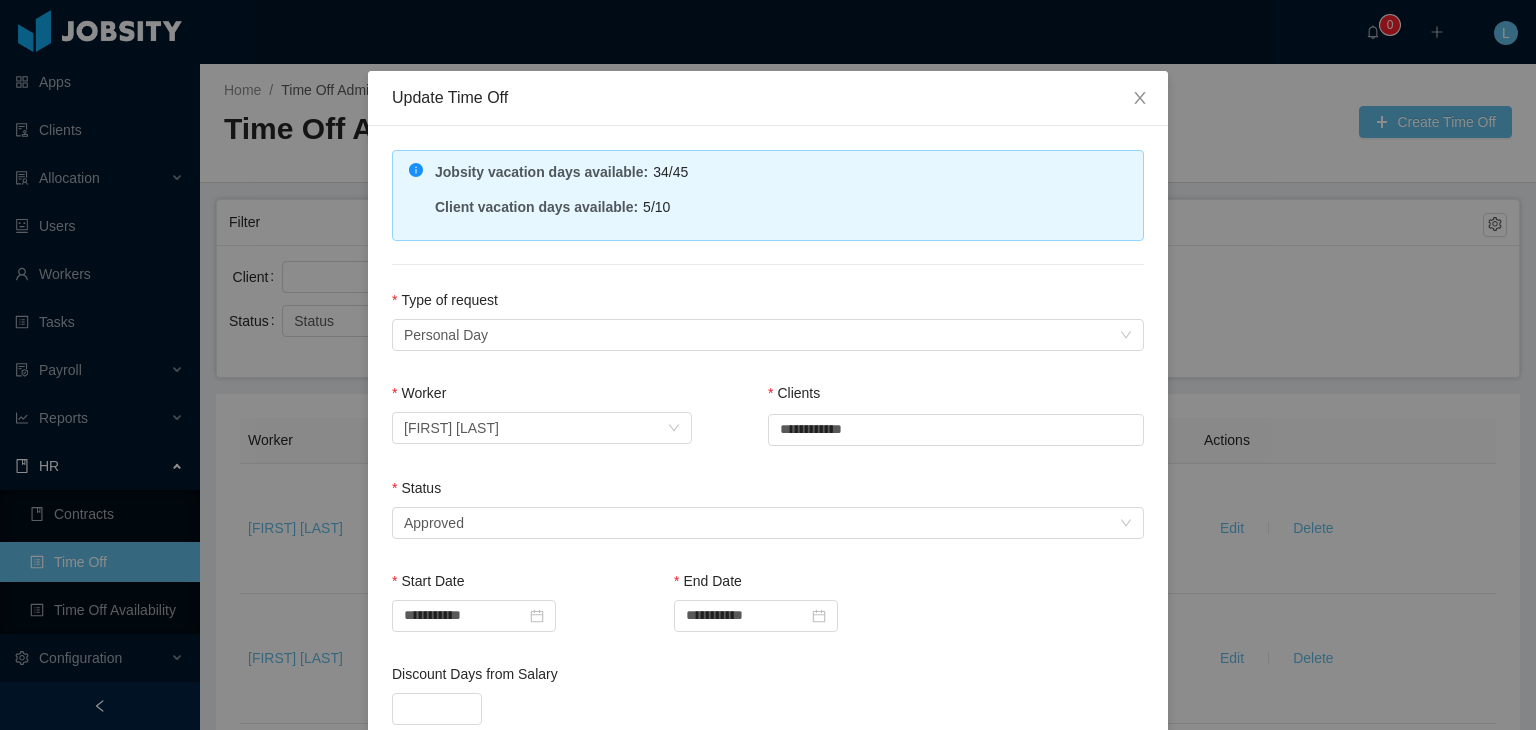 scroll, scrollTop: 0, scrollLeft: 0, axis: both 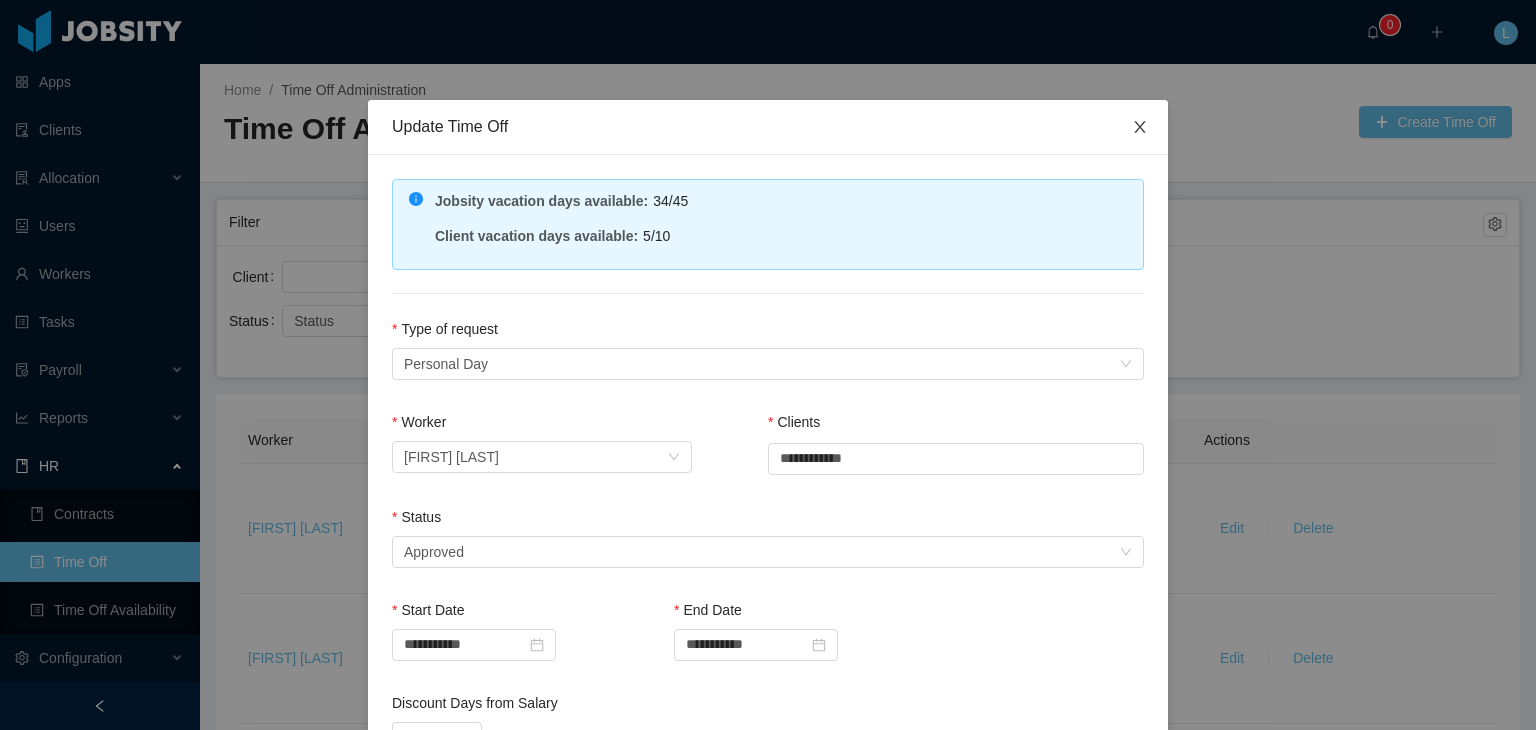 click at bounding box center (1140, 127) 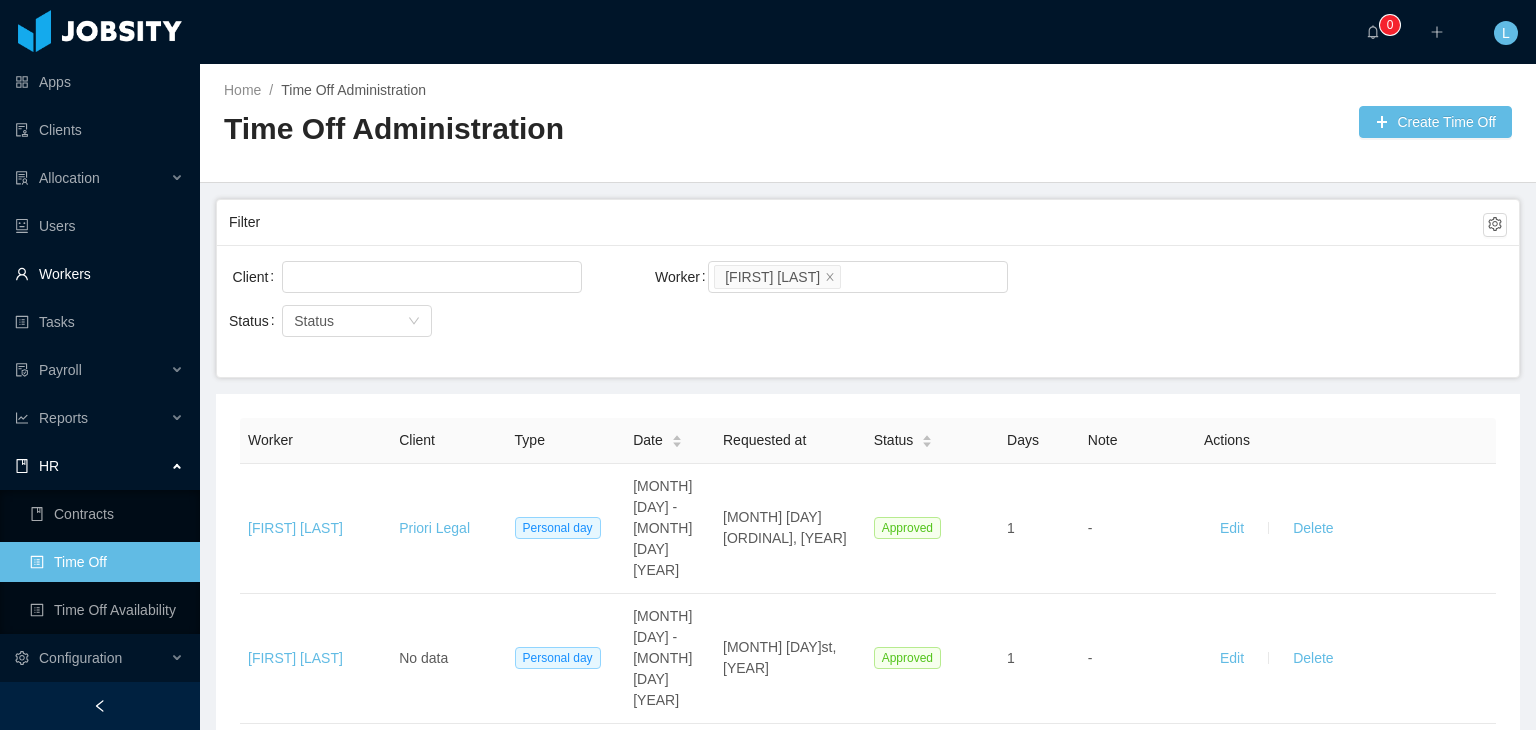 click on "Workers" at bounding box center [99, 274] 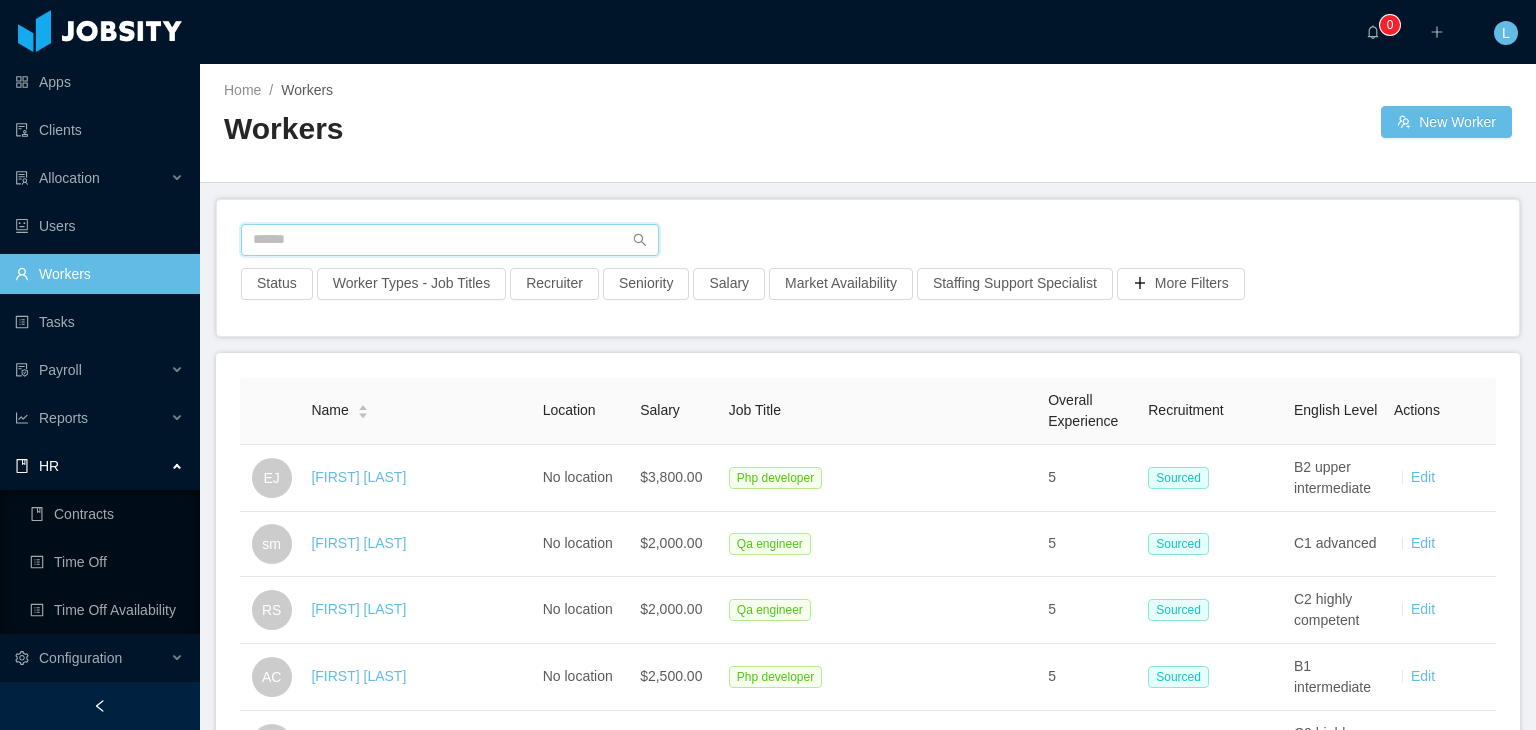 click at bounding box center [450, 240] 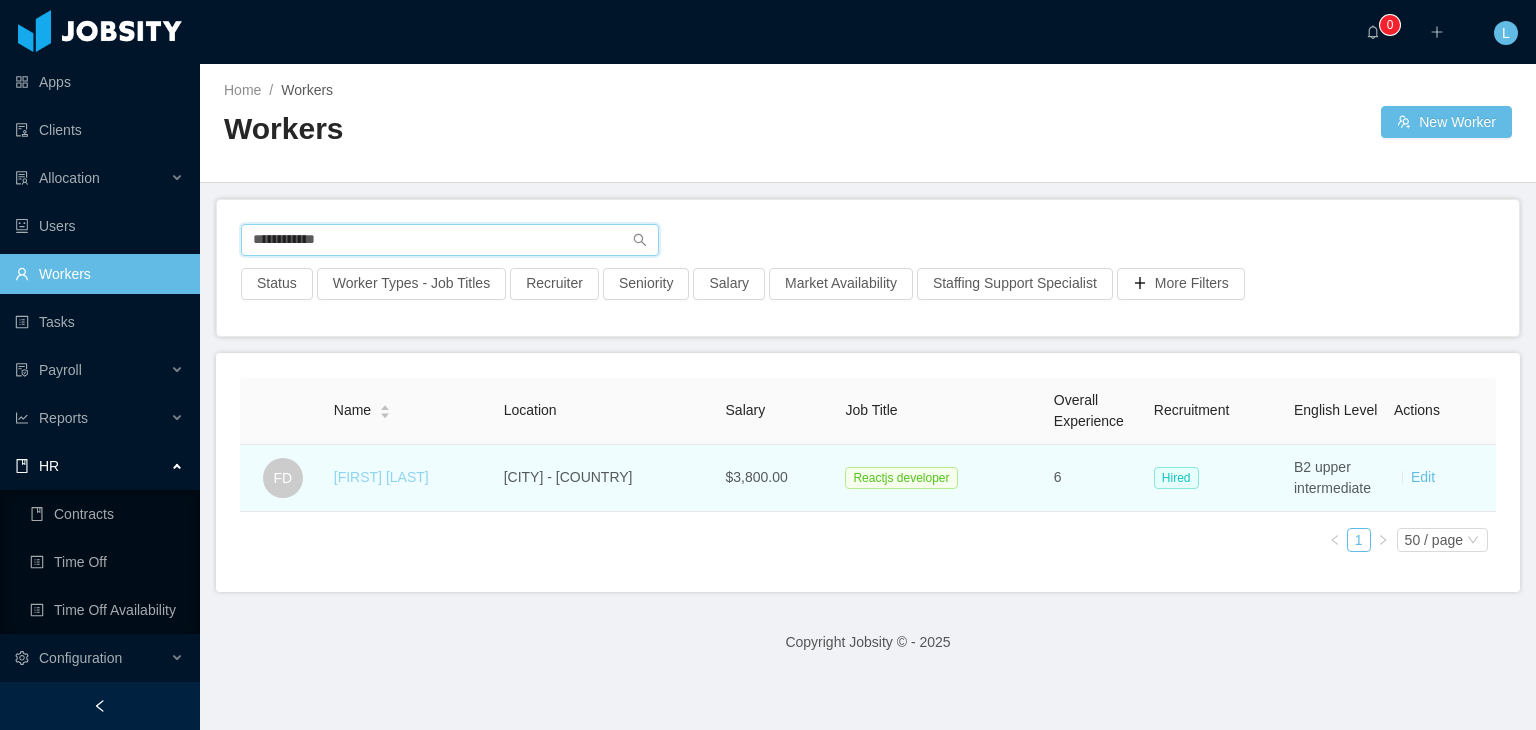 type on "**********" 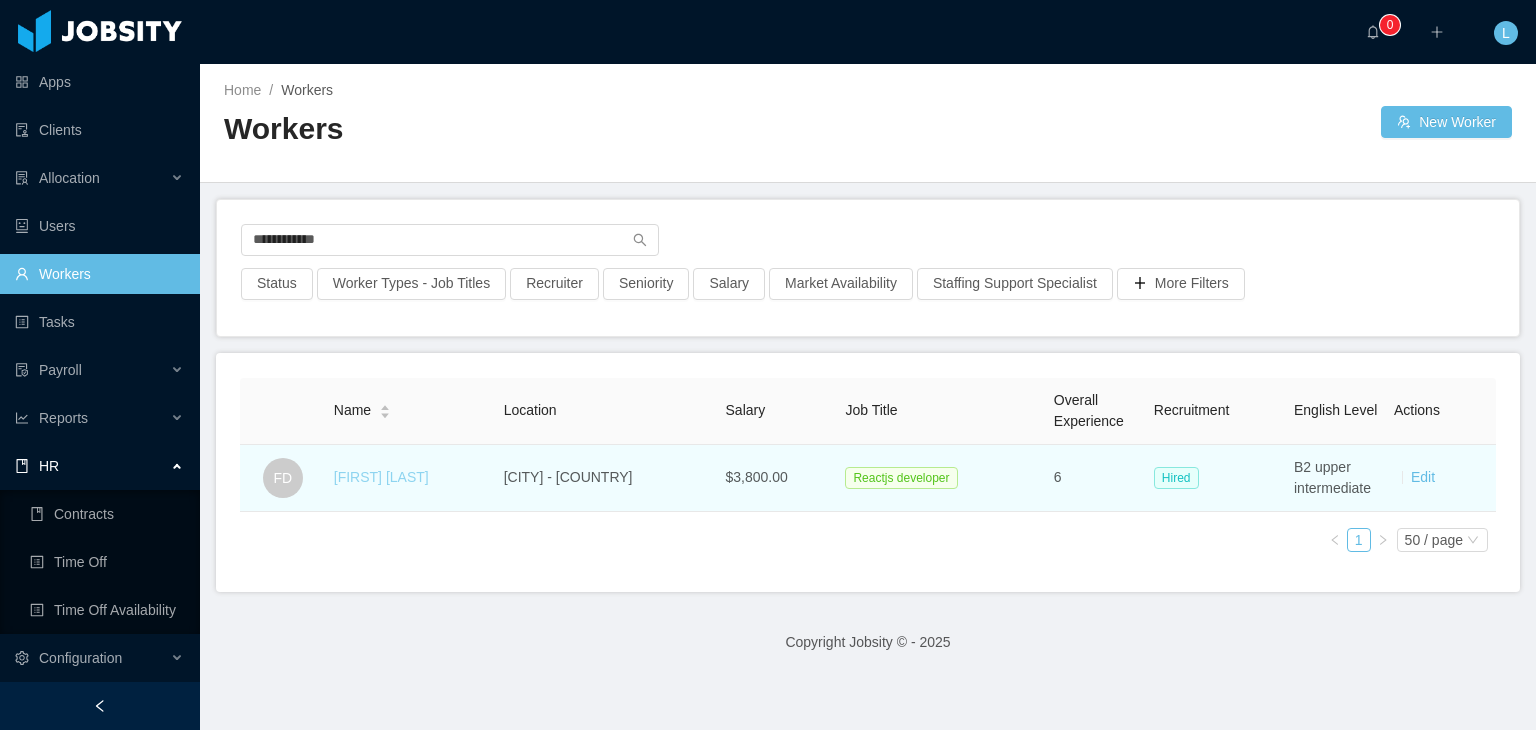 click on "[FIRST] [LAST]" at bounding box center (381, 477) 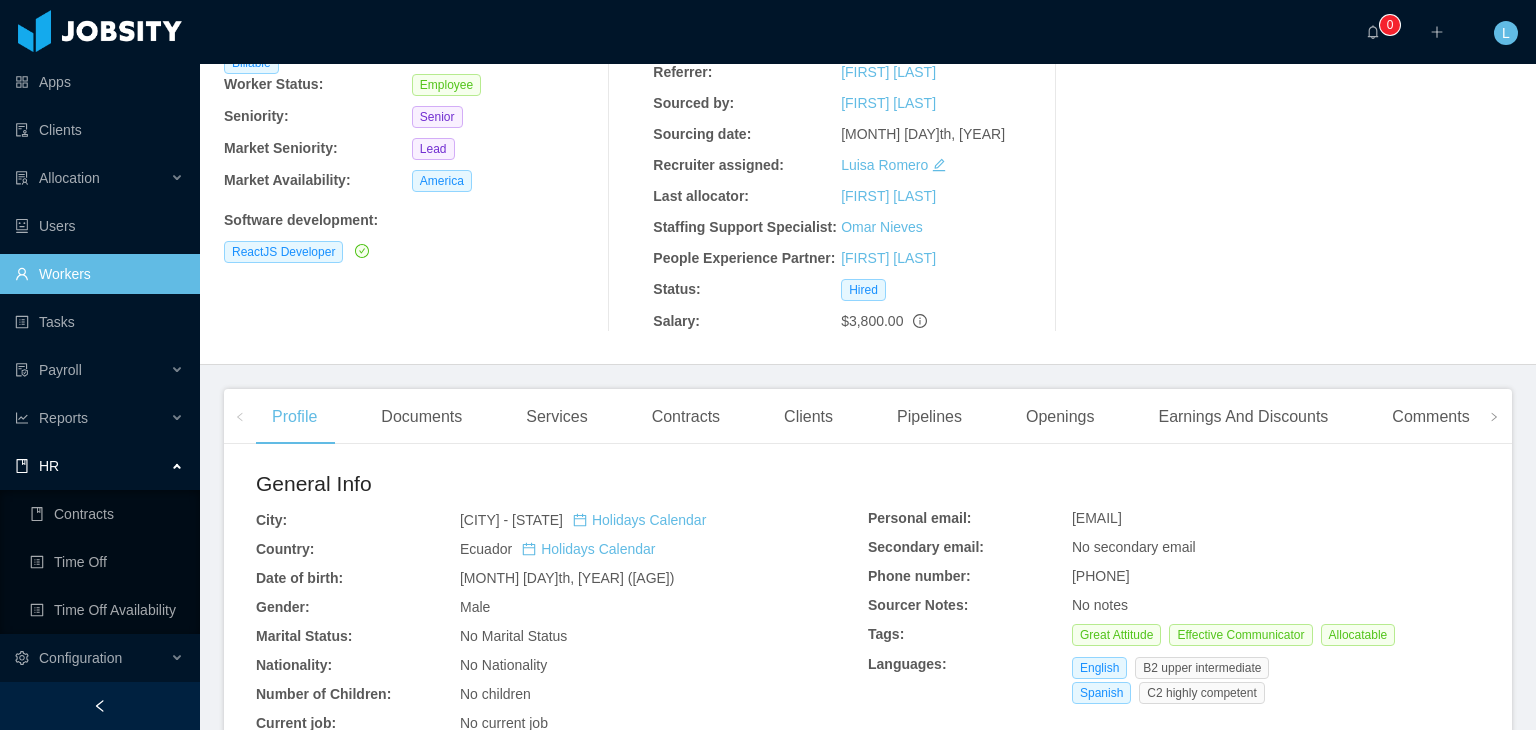 scroll, scrollTop: 200, scrollLeft: 0, axis: vertical 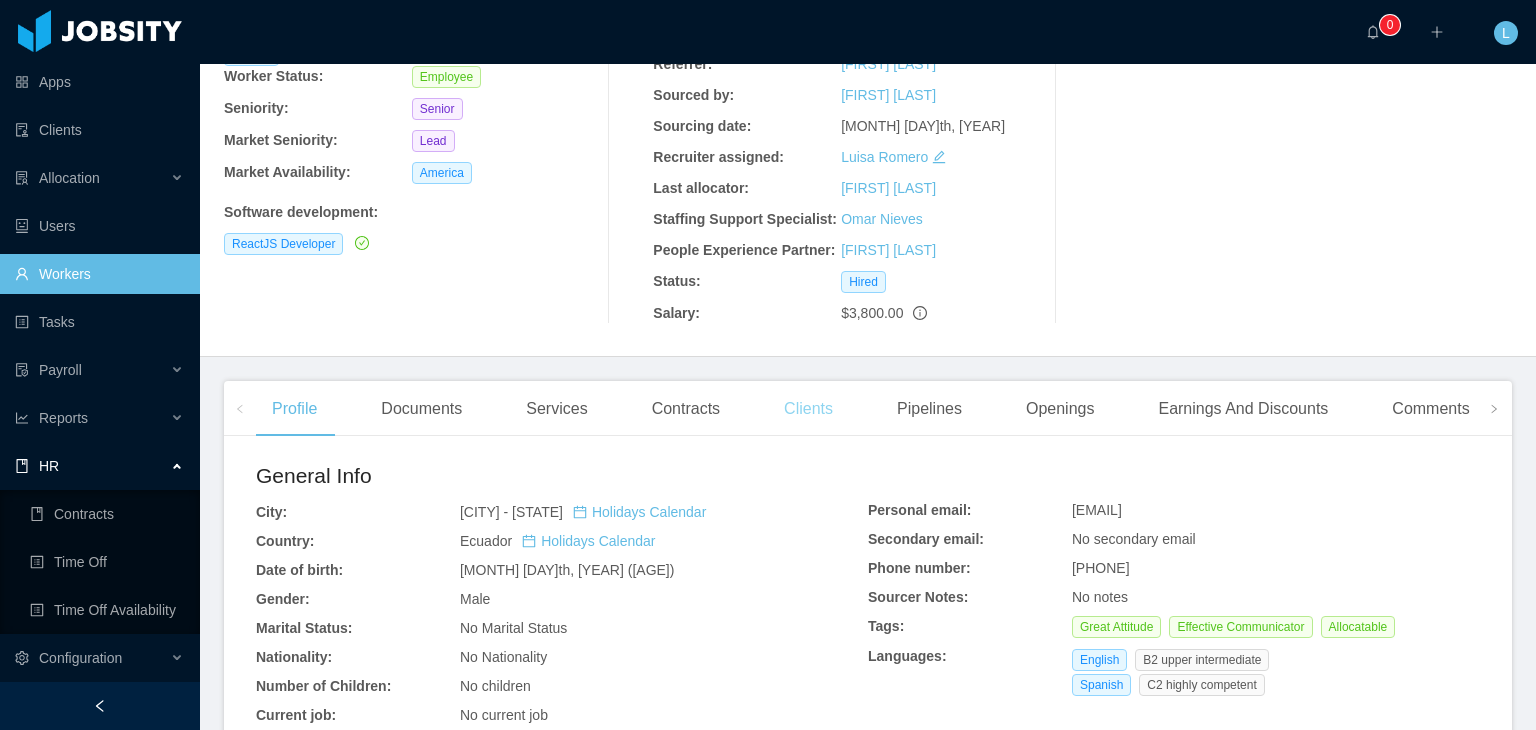 click on "Clients" at bounding box center [808, 409] 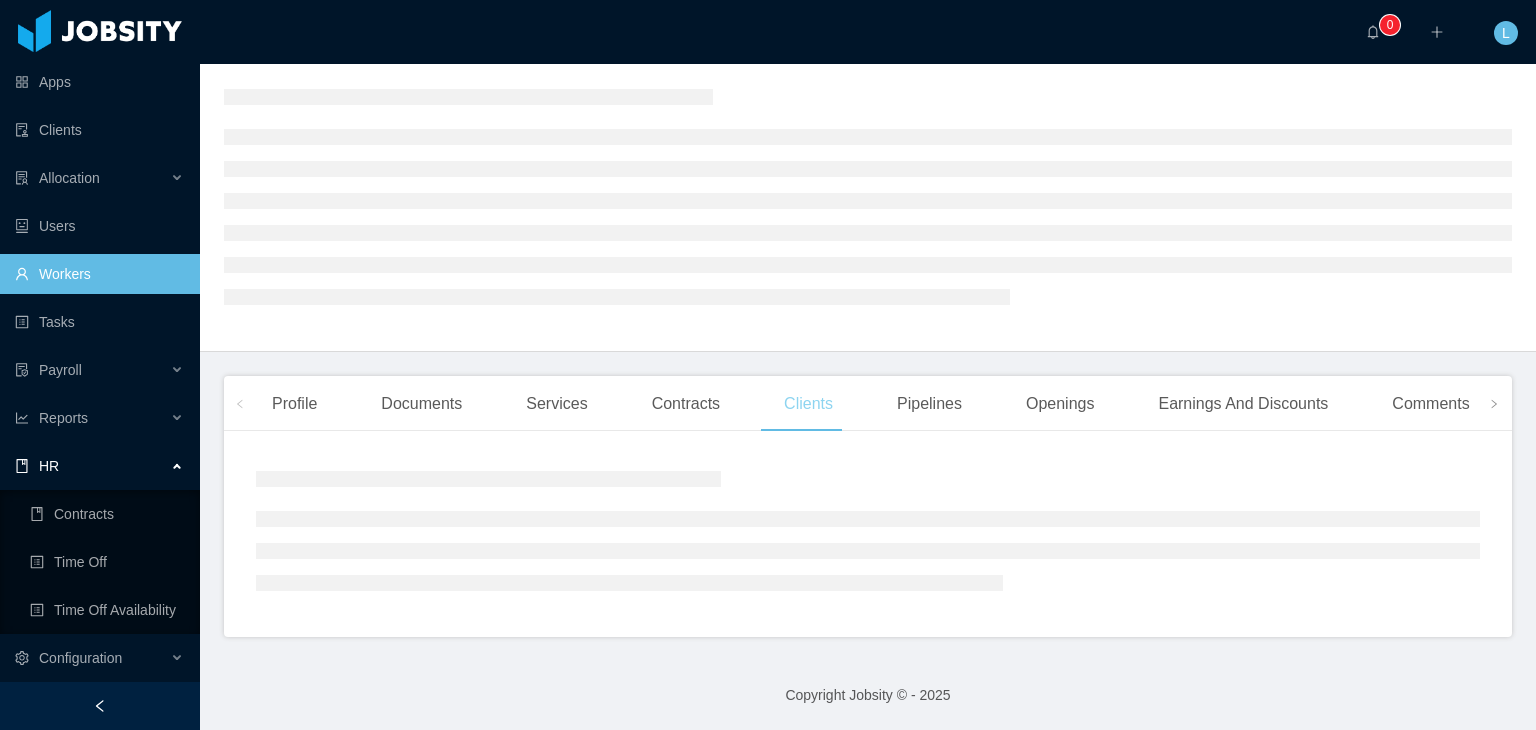 scroll, scrollTop: 200, scrollLeft: 0, axis: vertical 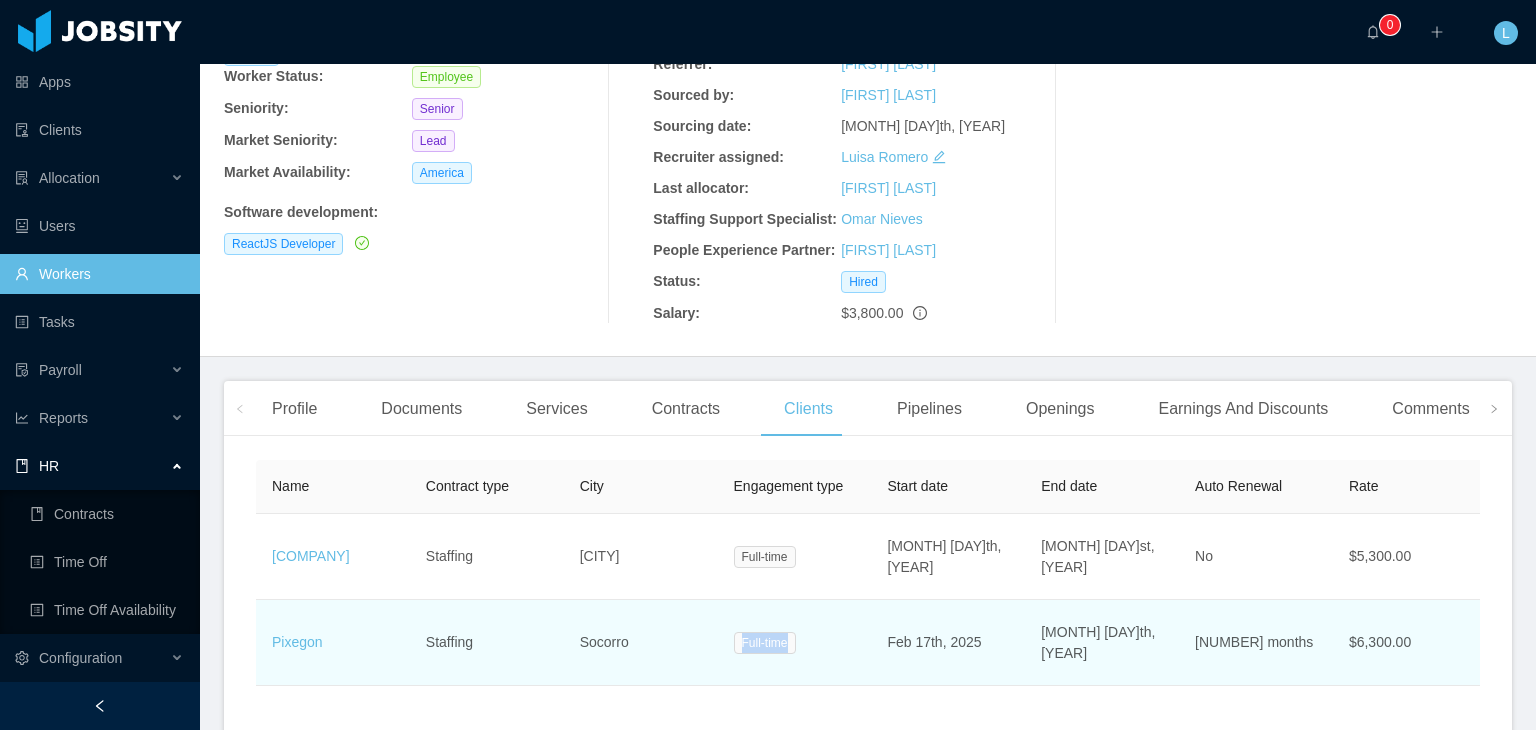 drag, startPoint x: 666, startPoint y: 682, endPoint x: 746, endPoint y: 671, distance: 80.75271 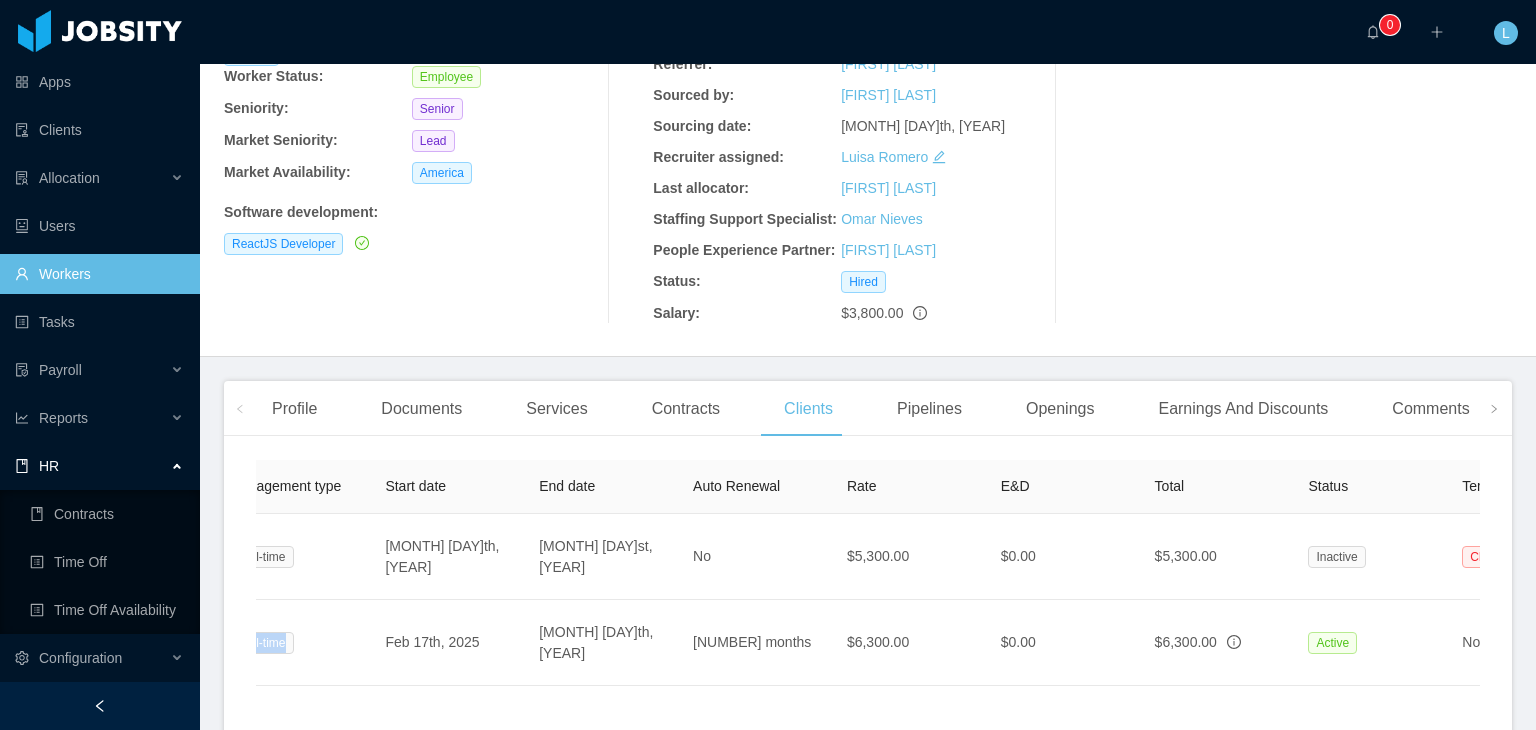 scroll, scrollTop: 0, scrollLeft: 483, axis: horizontal 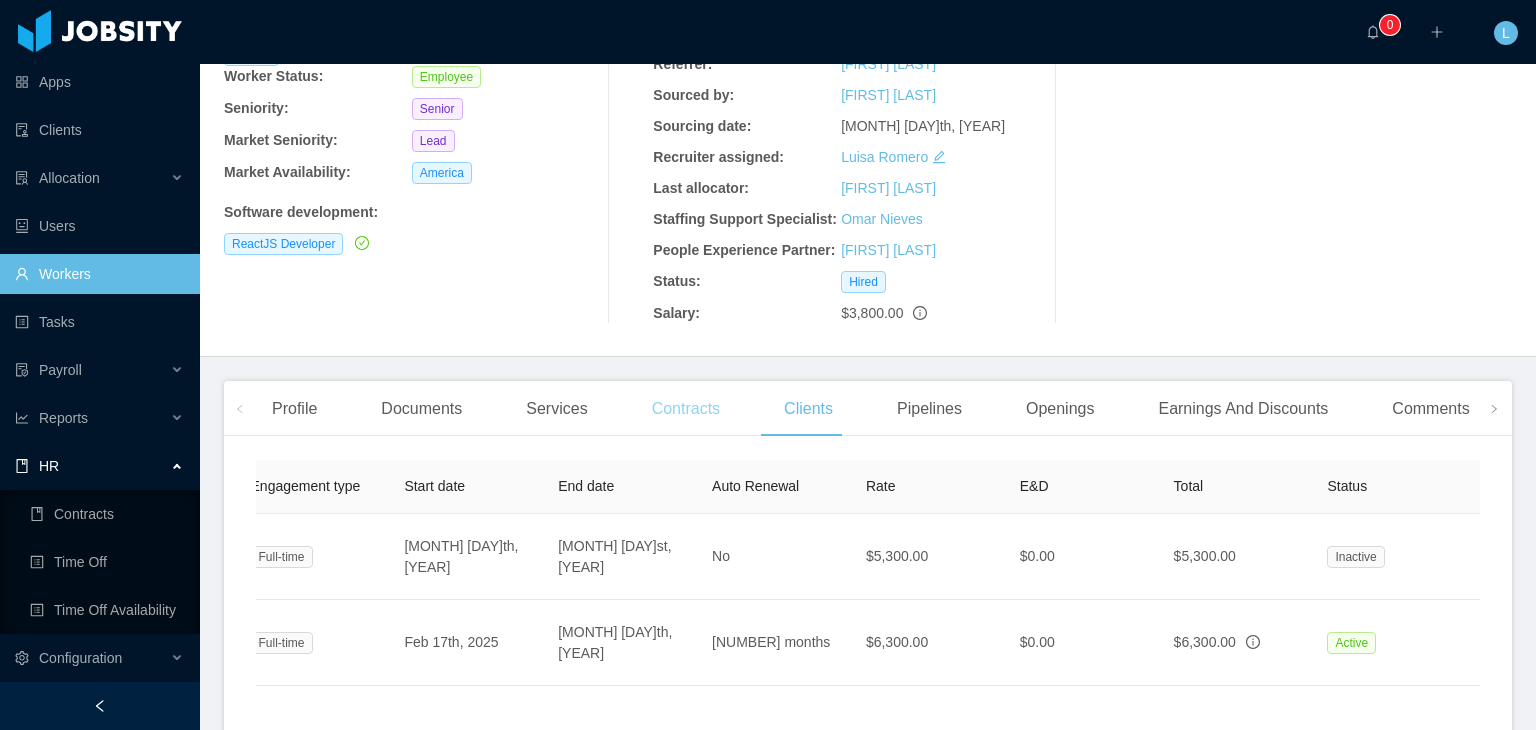 click on "Contracts" at bounding box center (686, 409) 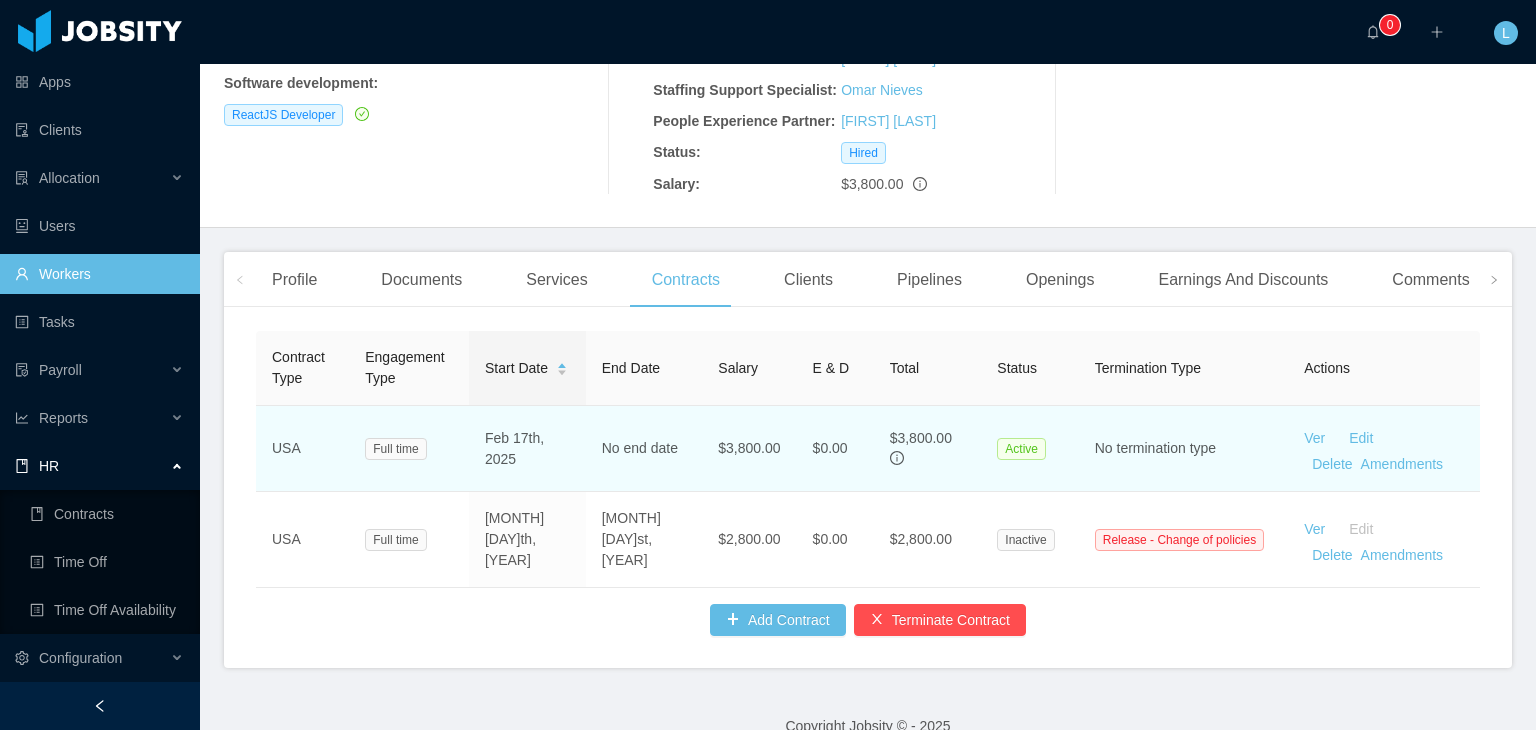 scroll, scrollTop: 365, scrollLeft: 0, axis: vertical 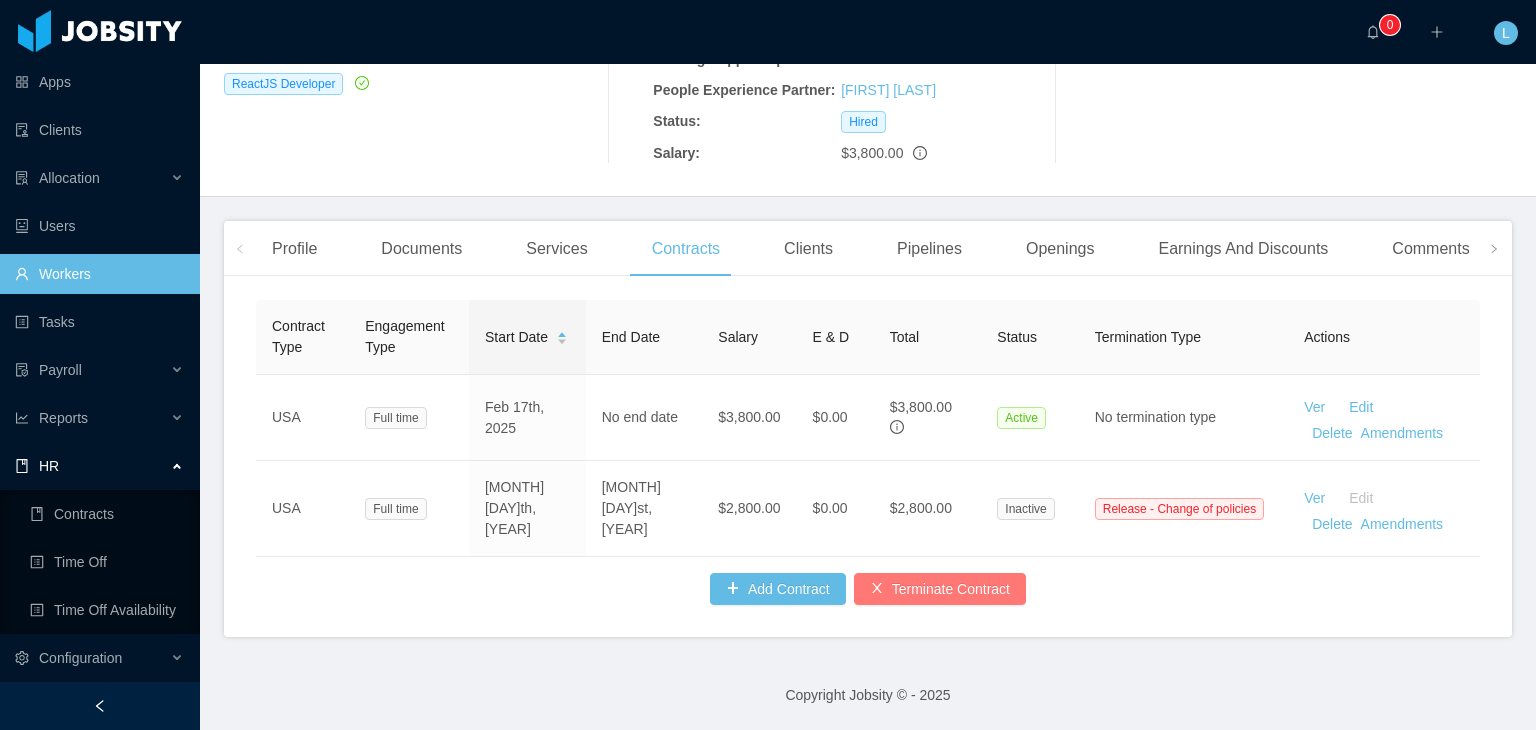 click on "Terminate Contract" at bounding box center [940, 589] 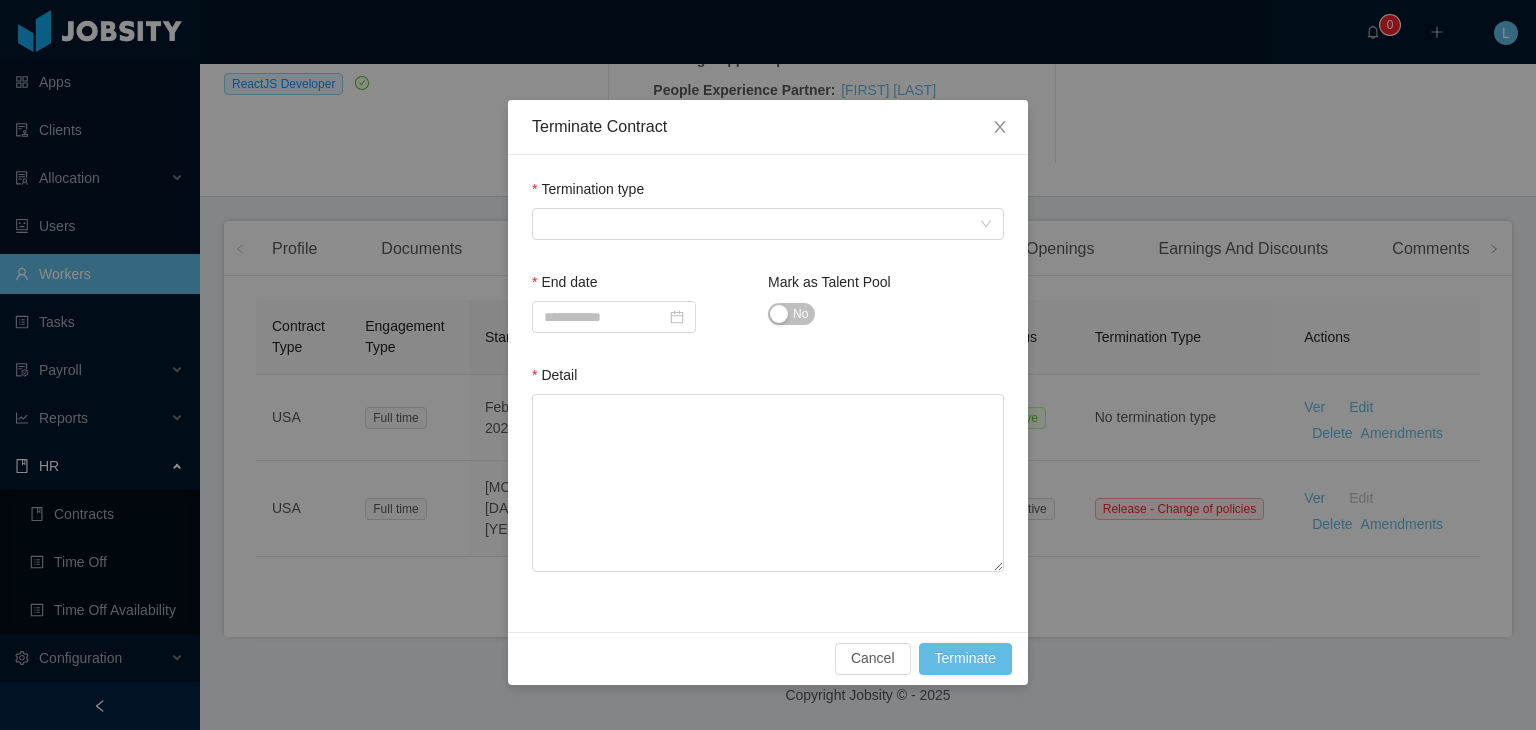 click on "Termination type" at bounding box center (768, 213) 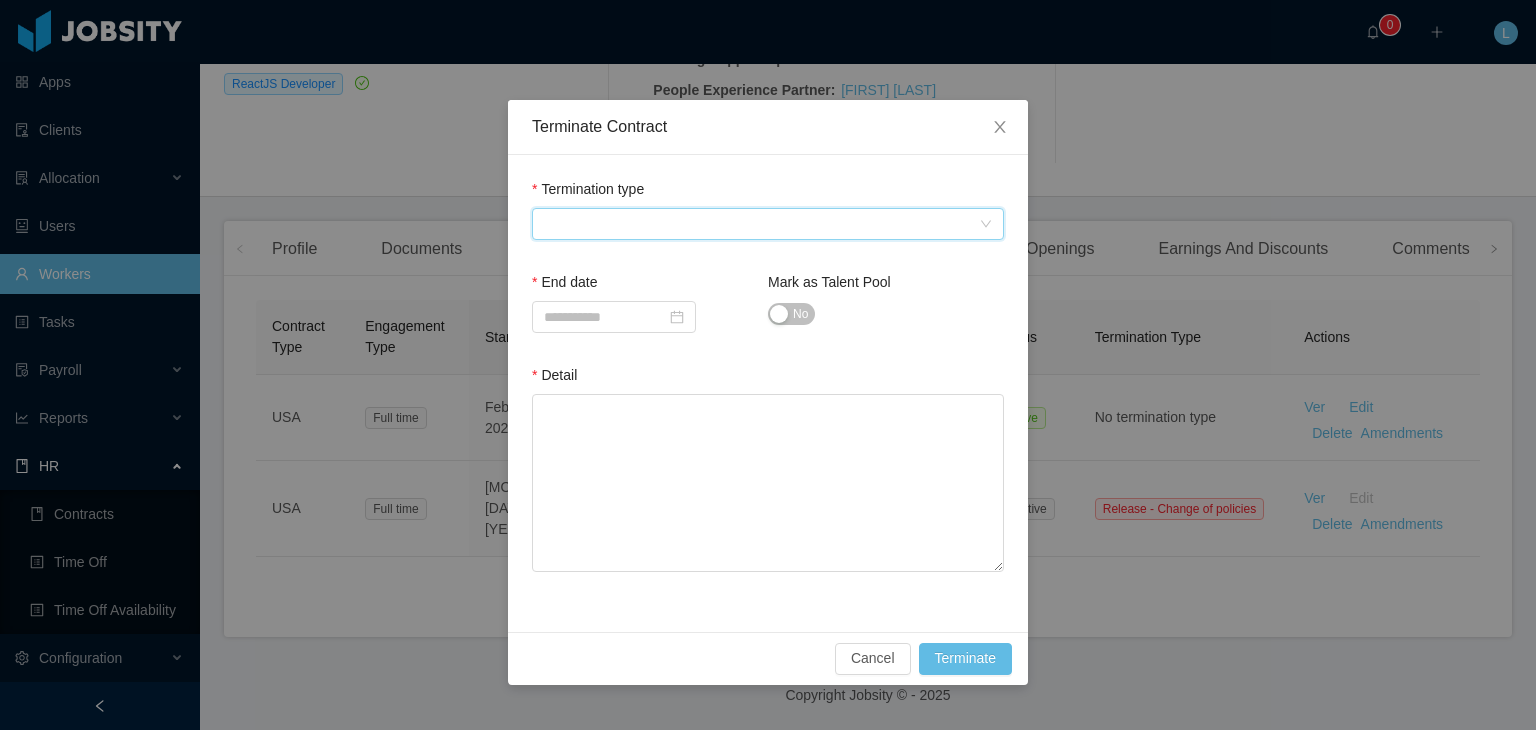 click at bounding box center [761, 224] 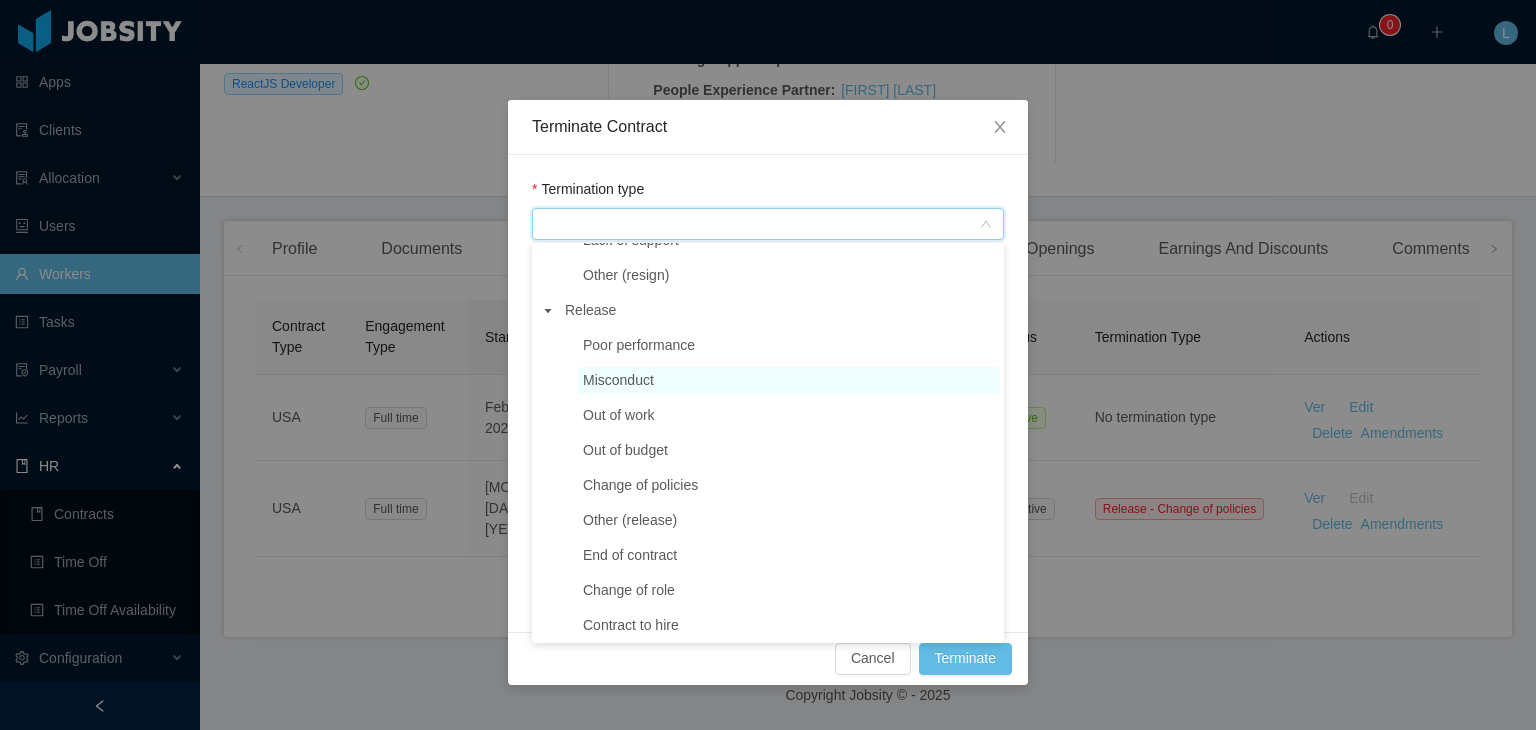 scroll, scrollTop: 313, scrollLeft: 0, axis: vertical 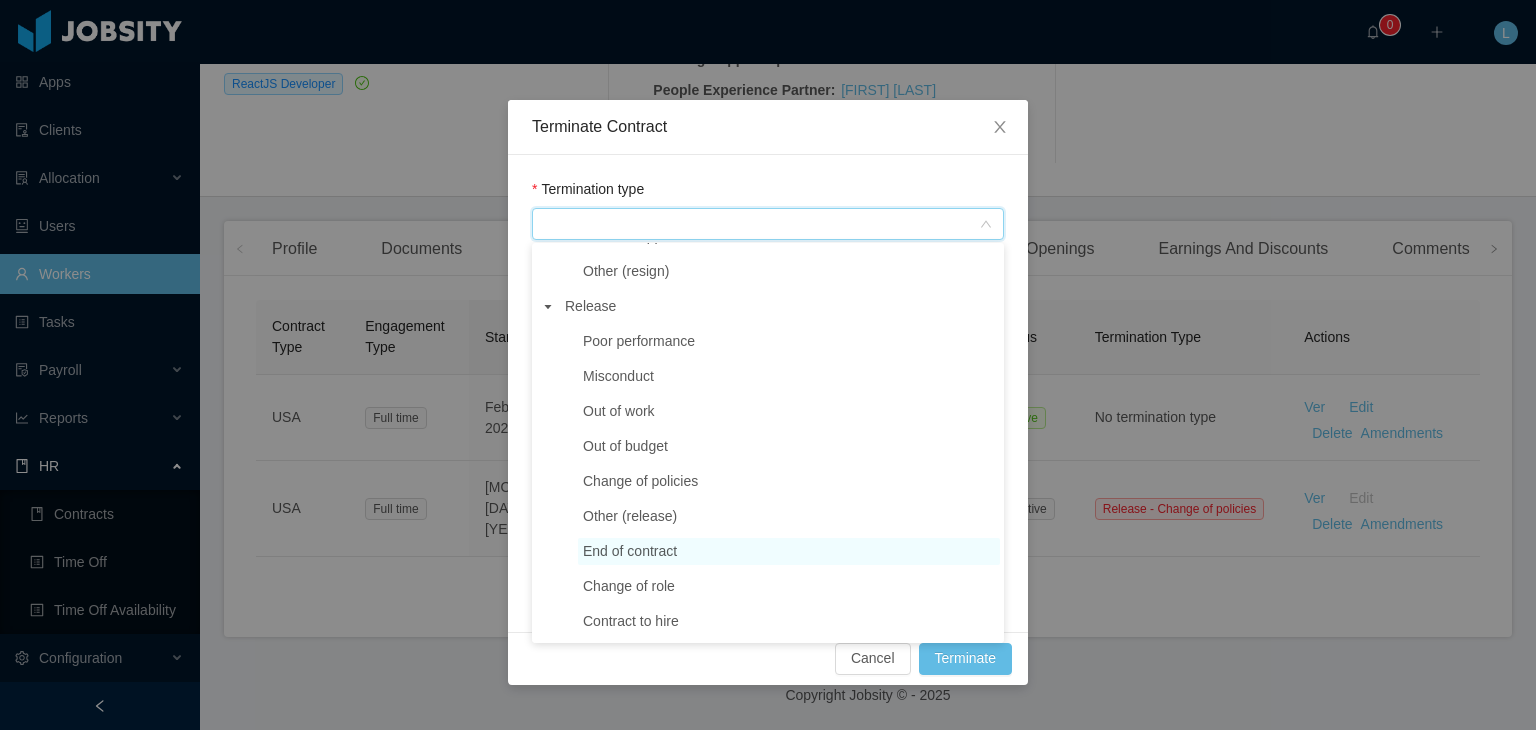 click on "End of contract" at bounding box center (789, -9) 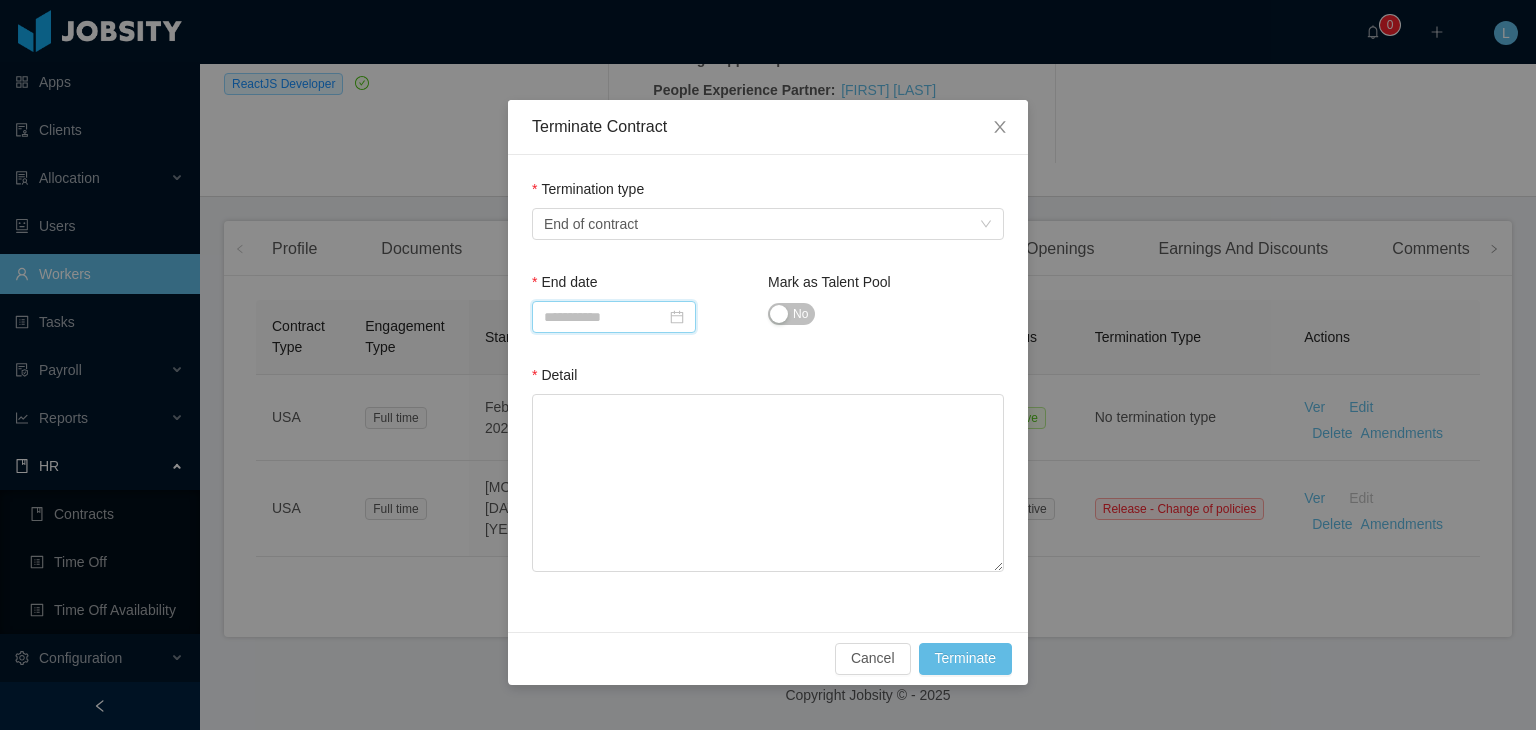 click at bounding box center [614, 317] 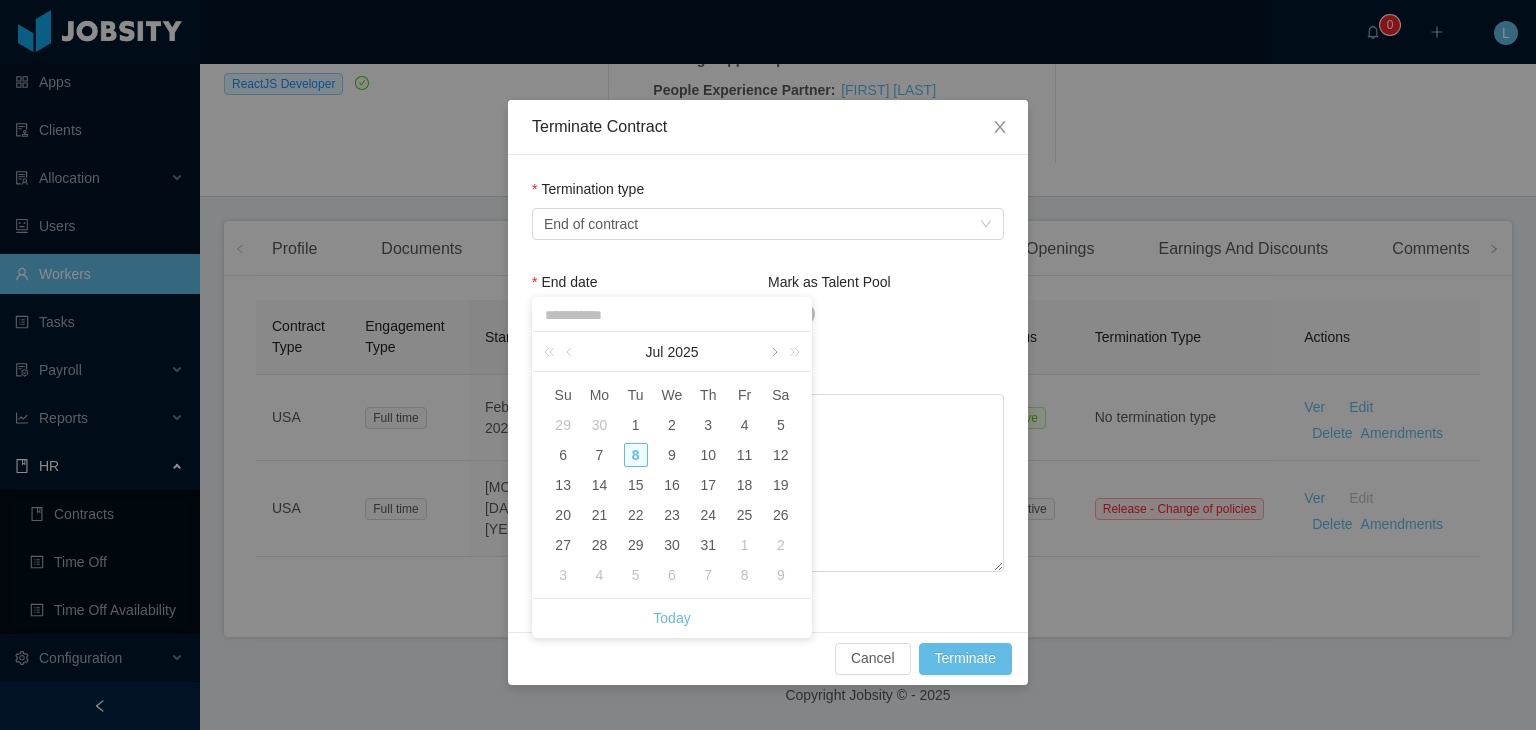 click at bounding box center [773, 352] 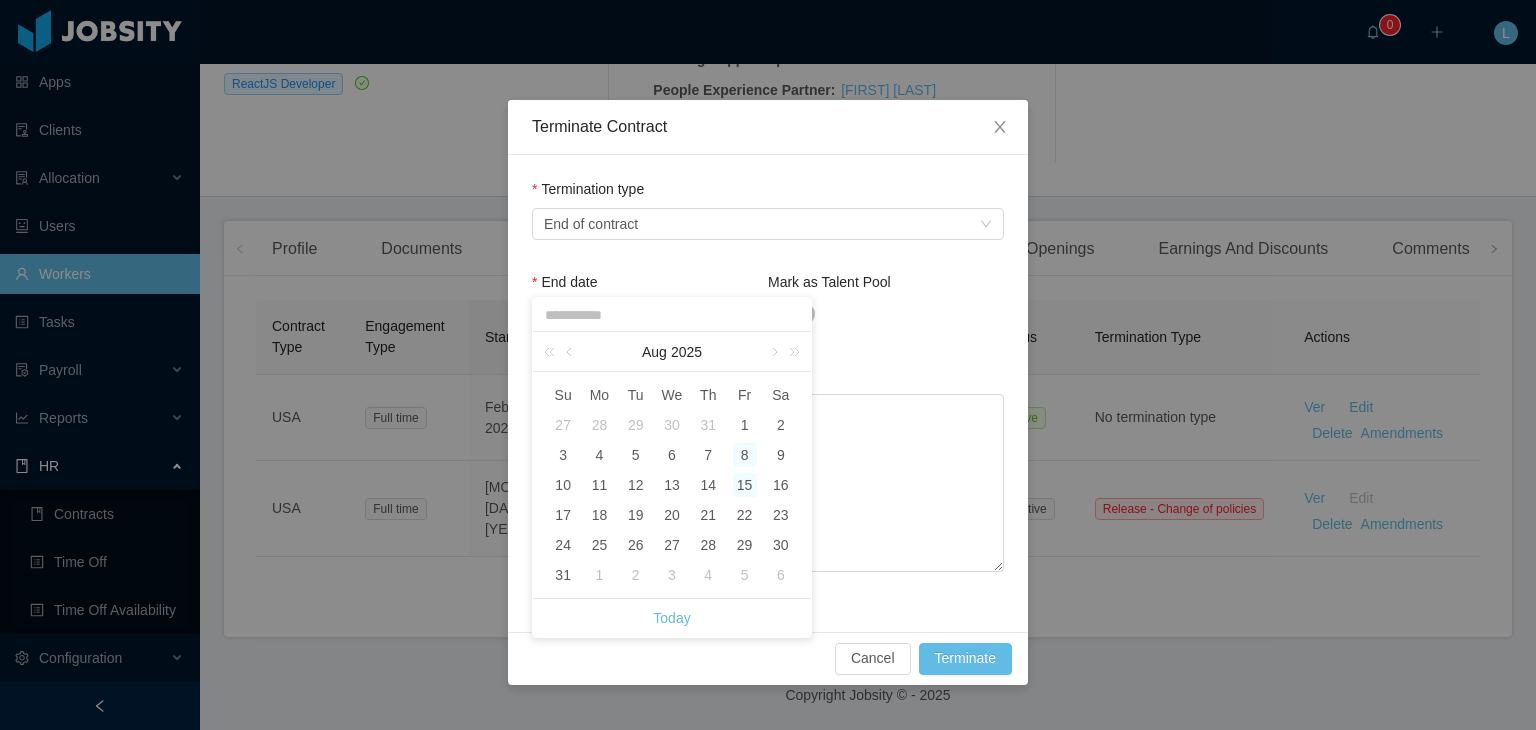 click on "15" at bounding box center (563, 425) 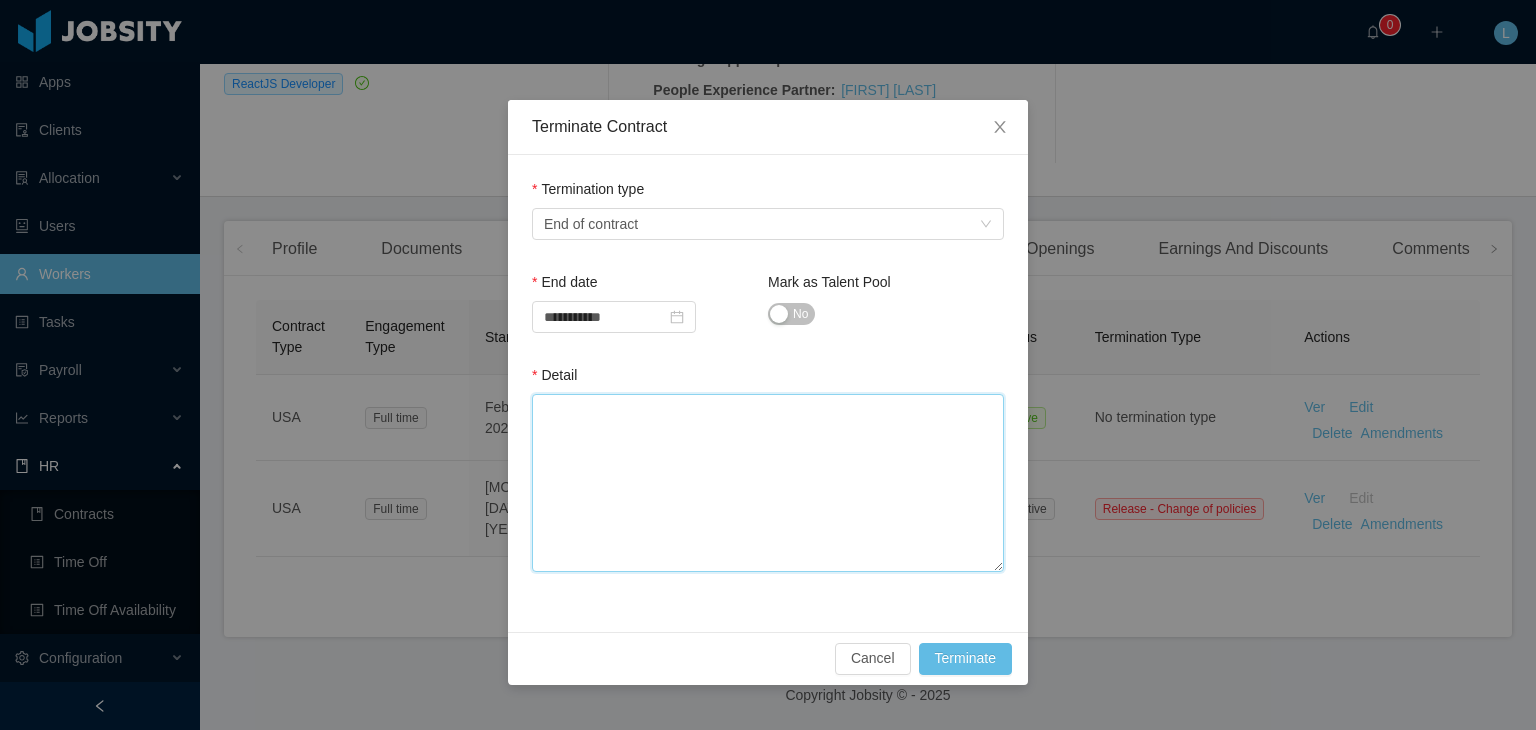 click on "Detail" at bounding box center [768, 483] 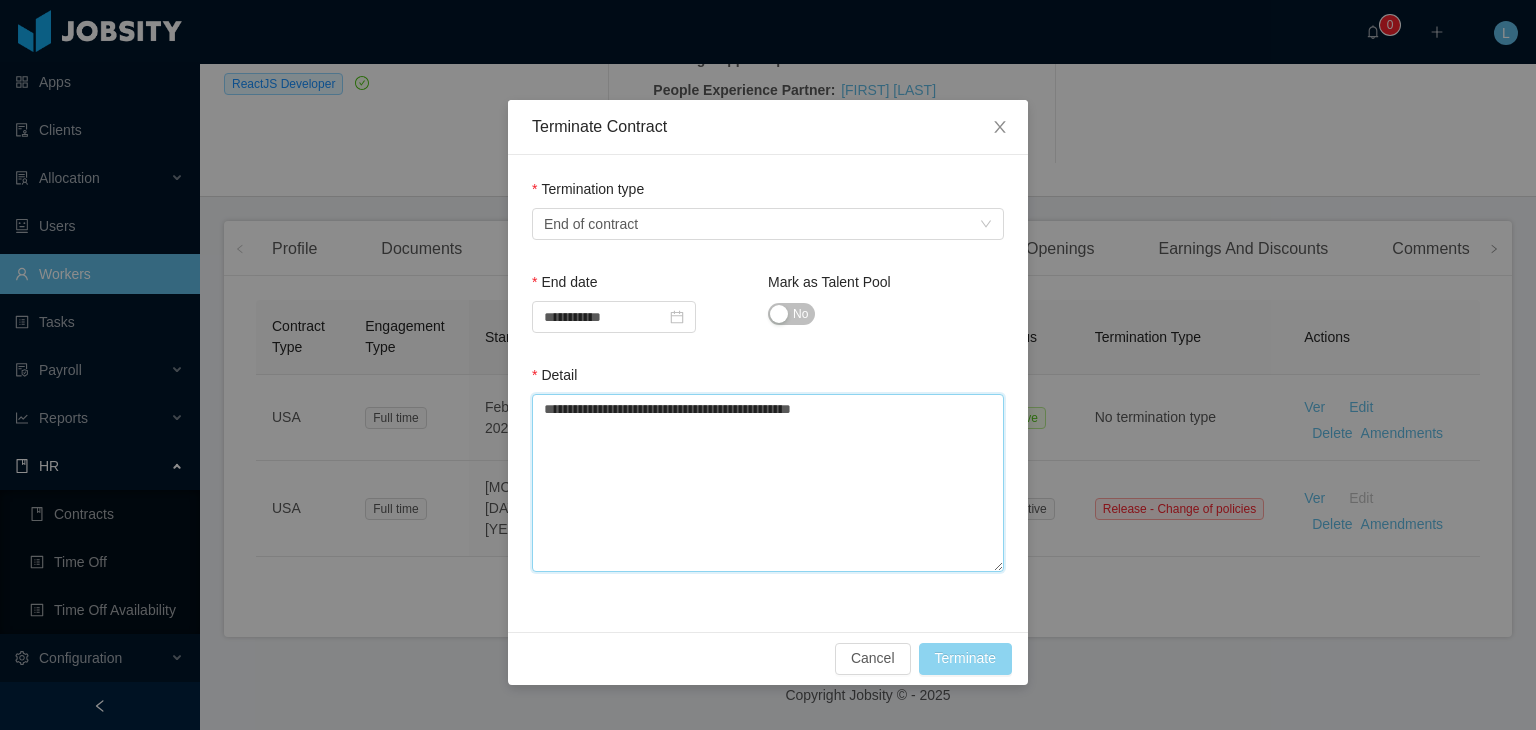 type on "**********" 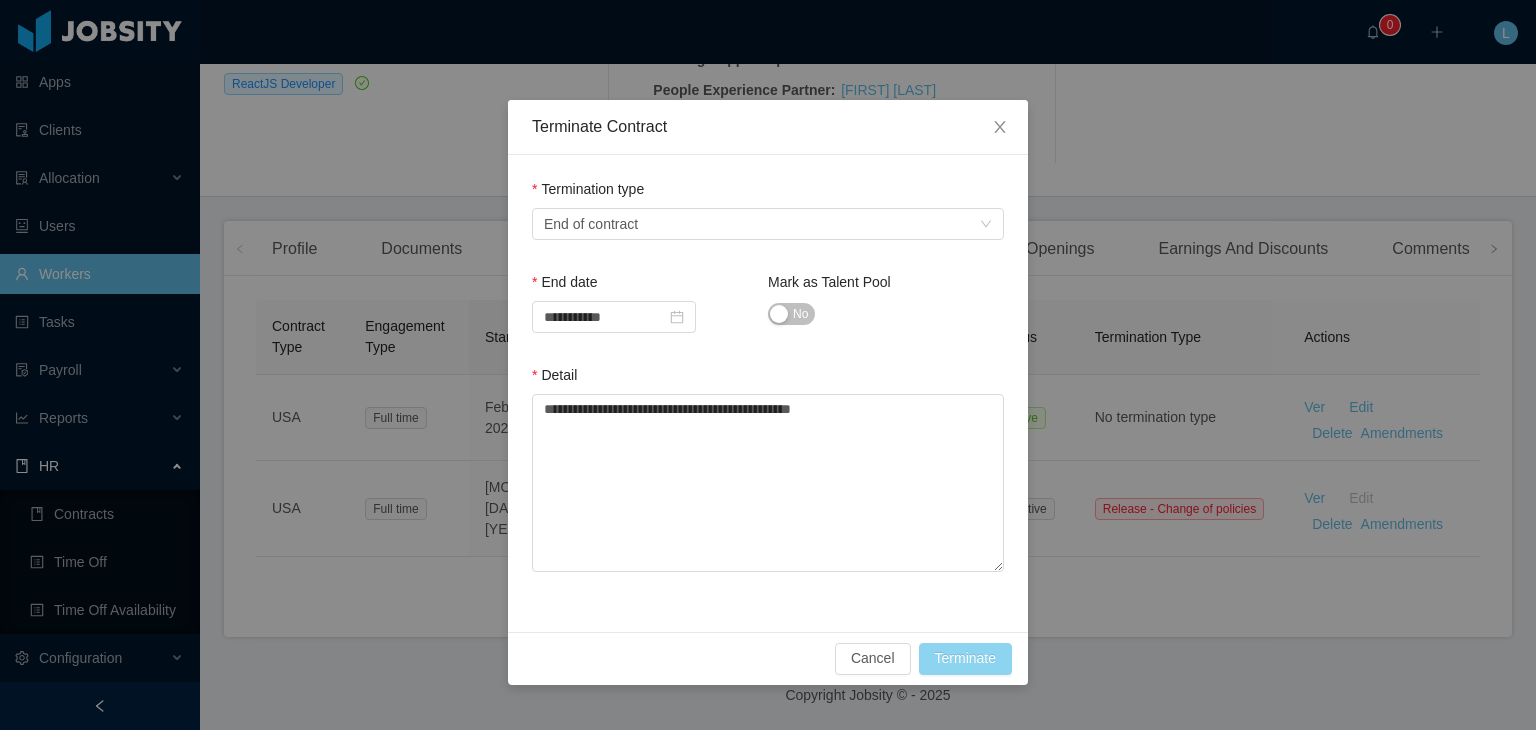 click on "Terminate" at bounding box center [965, 659] 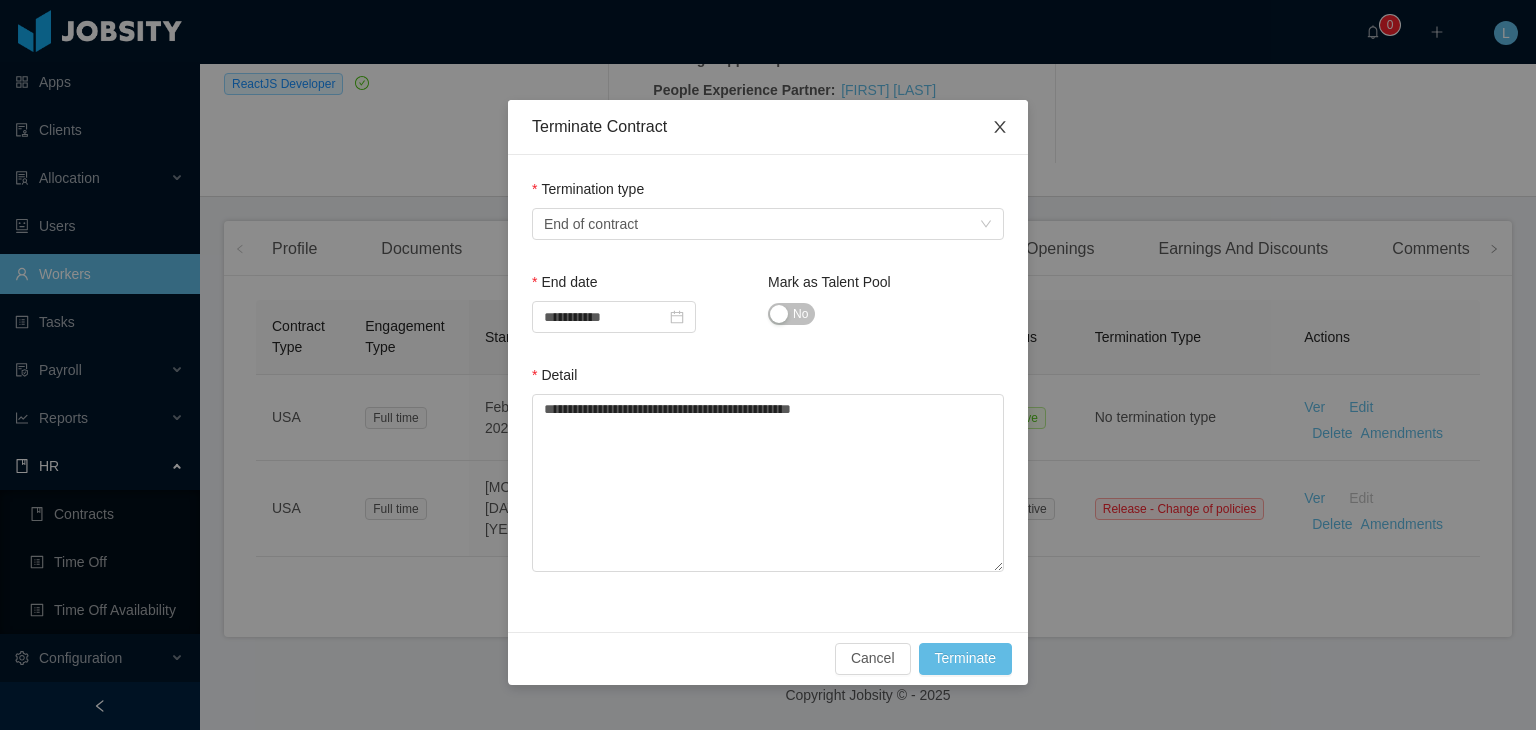 click at bounding box center [1000, 128] 